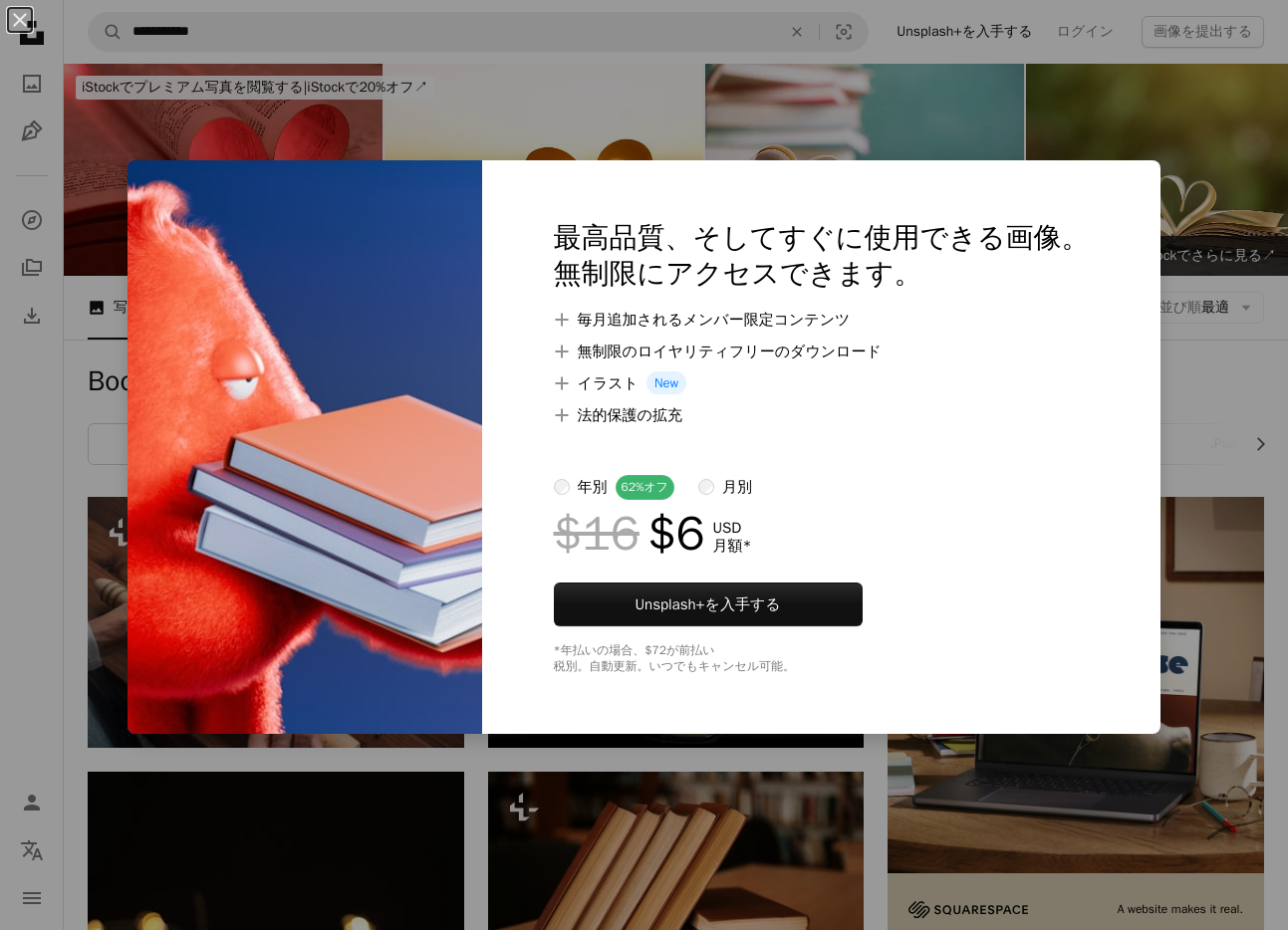 scroll, scrollTop: 1551, scrollLeft: 0, axis: vertical 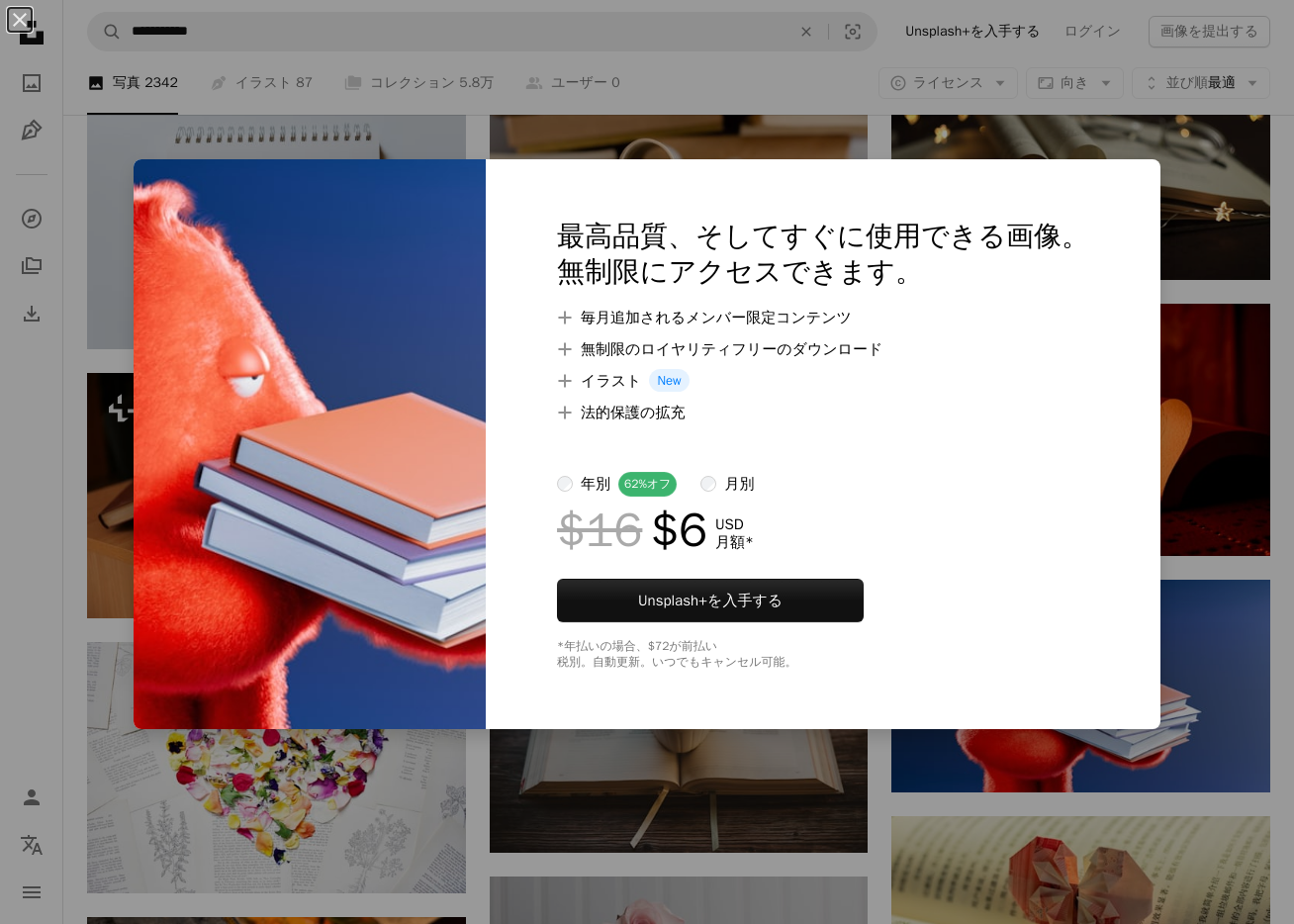 click on "An X shape 最高品質、そしてすぐに使用できる画像。 無制限にアクセスできます。 A plus sign 毎月追加されるメンバー限定コンテンツ A plus sign 無制限のロイヤリティフリーのダウンロード A plus sign イラスト  New A plus sign 法的保護の拡充 年別 62% オフ 月別 $16   $6 USD 月額 * Unsplash+ を入手する *年払いの場合、 $72 が前払い 税別。自動更新。いつでもキャンセル可能。" at bounding box center [647, 462] 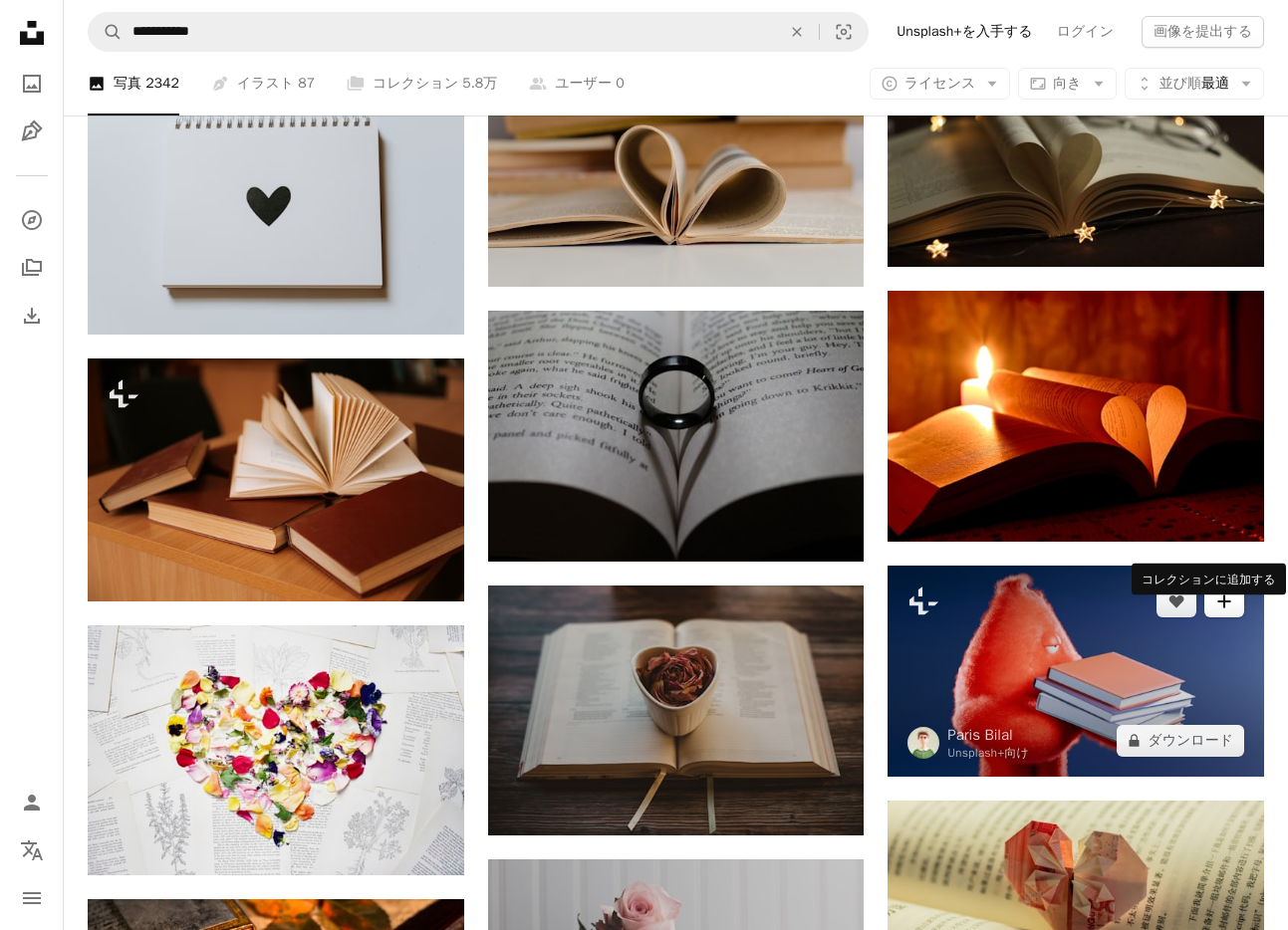 click on "A plus sign" 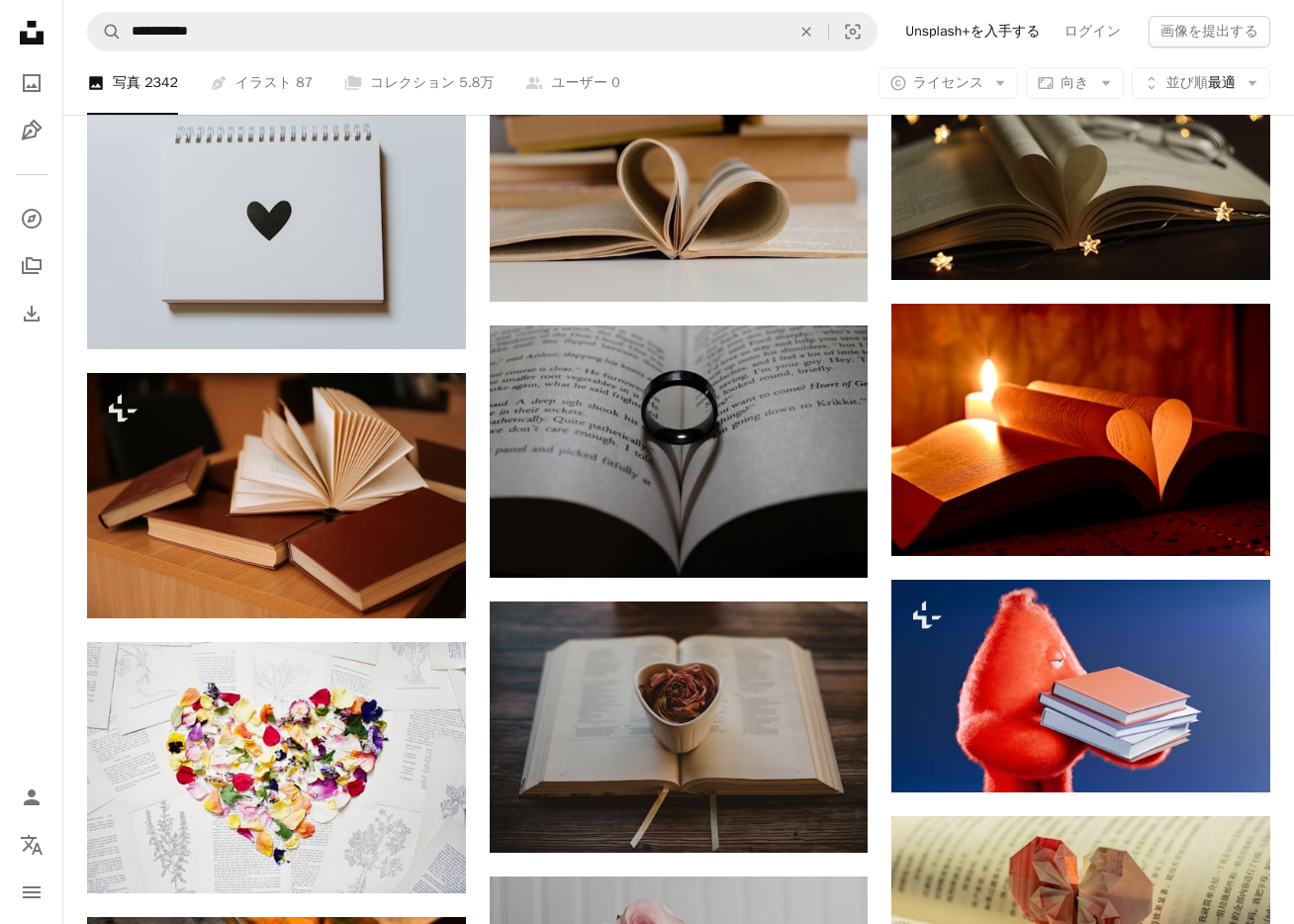 type on "**********" 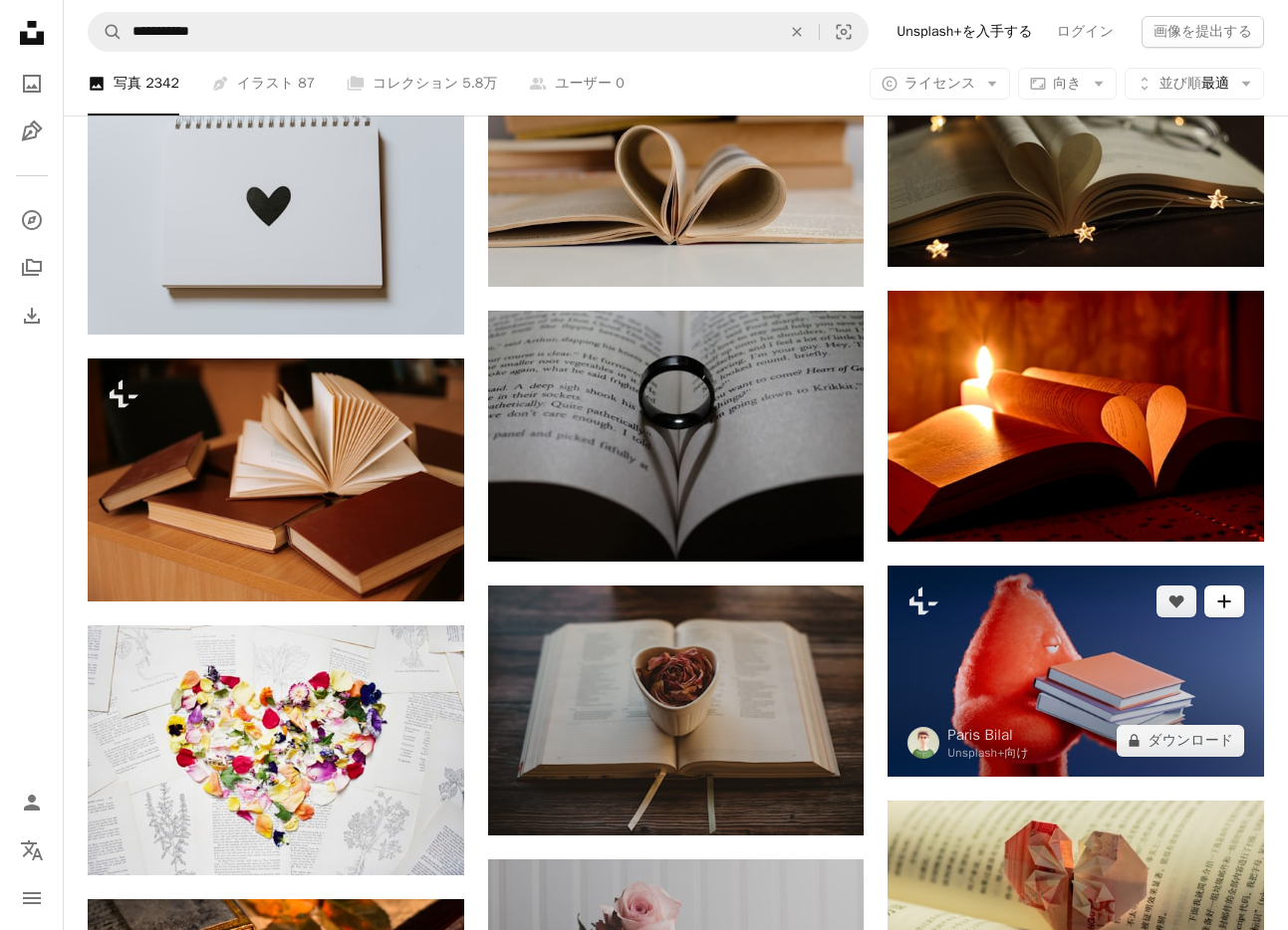 click on "A plus sign" at bounding box center (1224, 601) 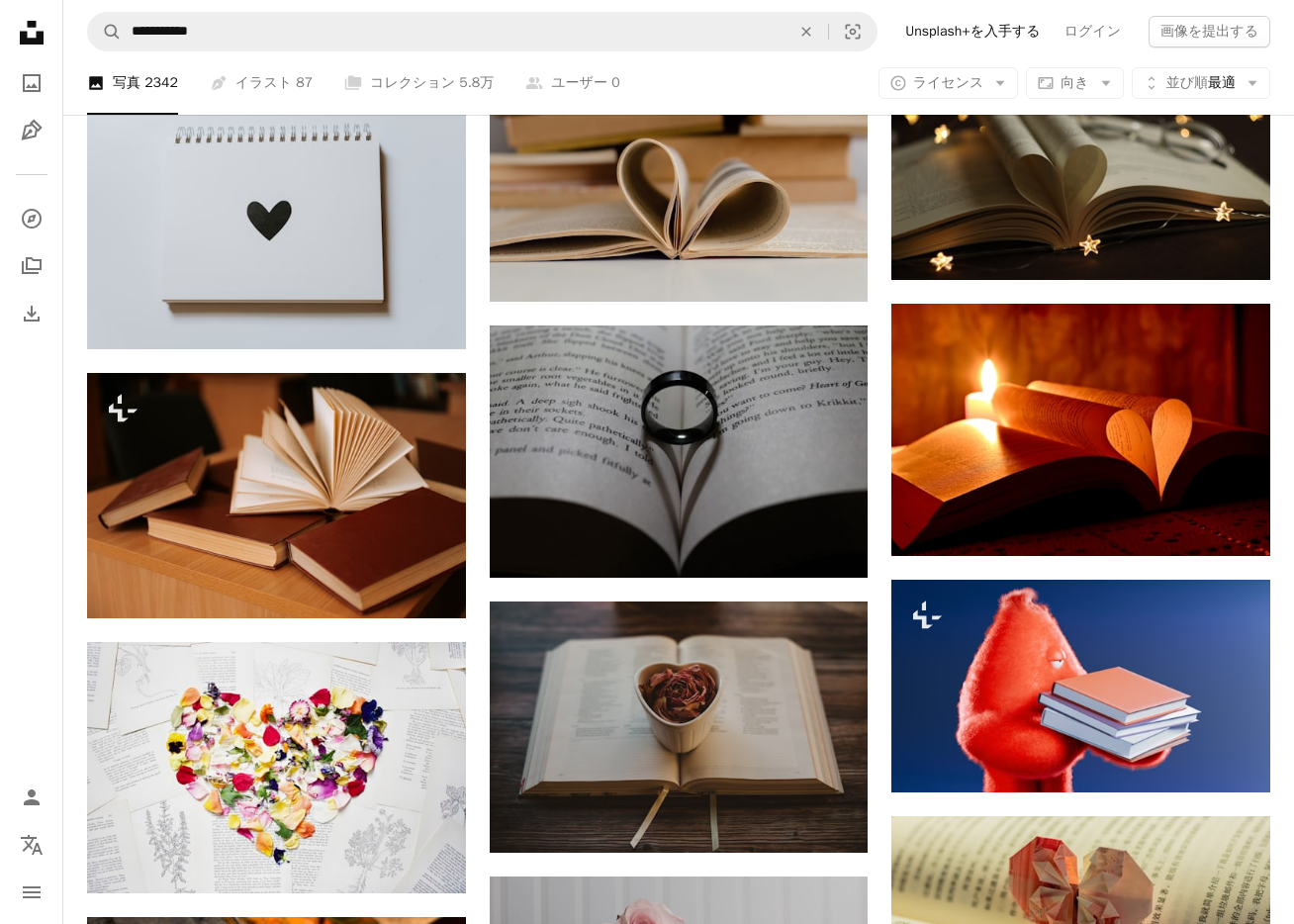 type on "**********" 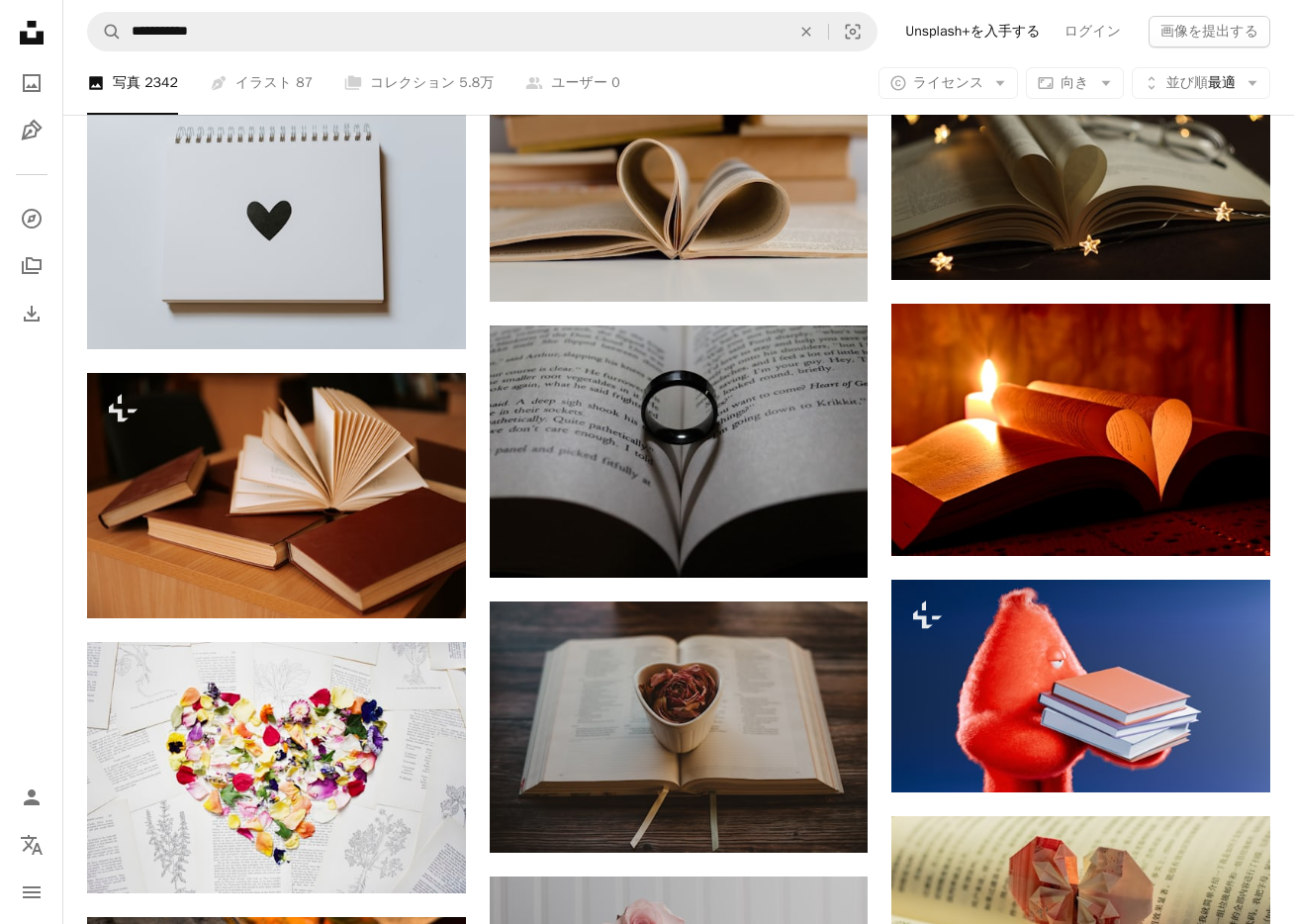 click on "ユーザー名  （英数字およびアンダーバーのみ使用してください。）" at bounding box center [786, 7219] 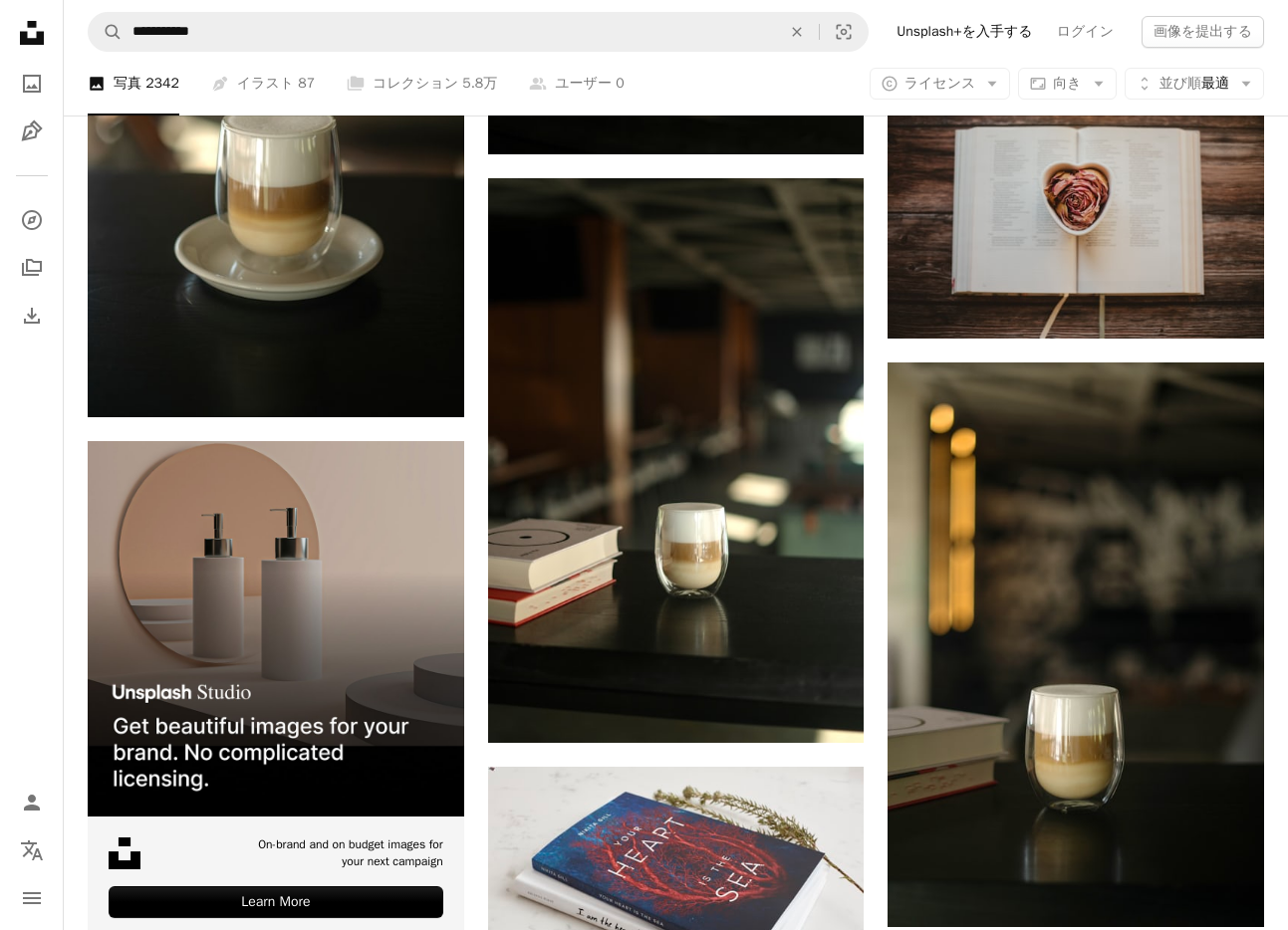 scroll, scrollTop: 4102, scrollLeft: 0, axis: vertical 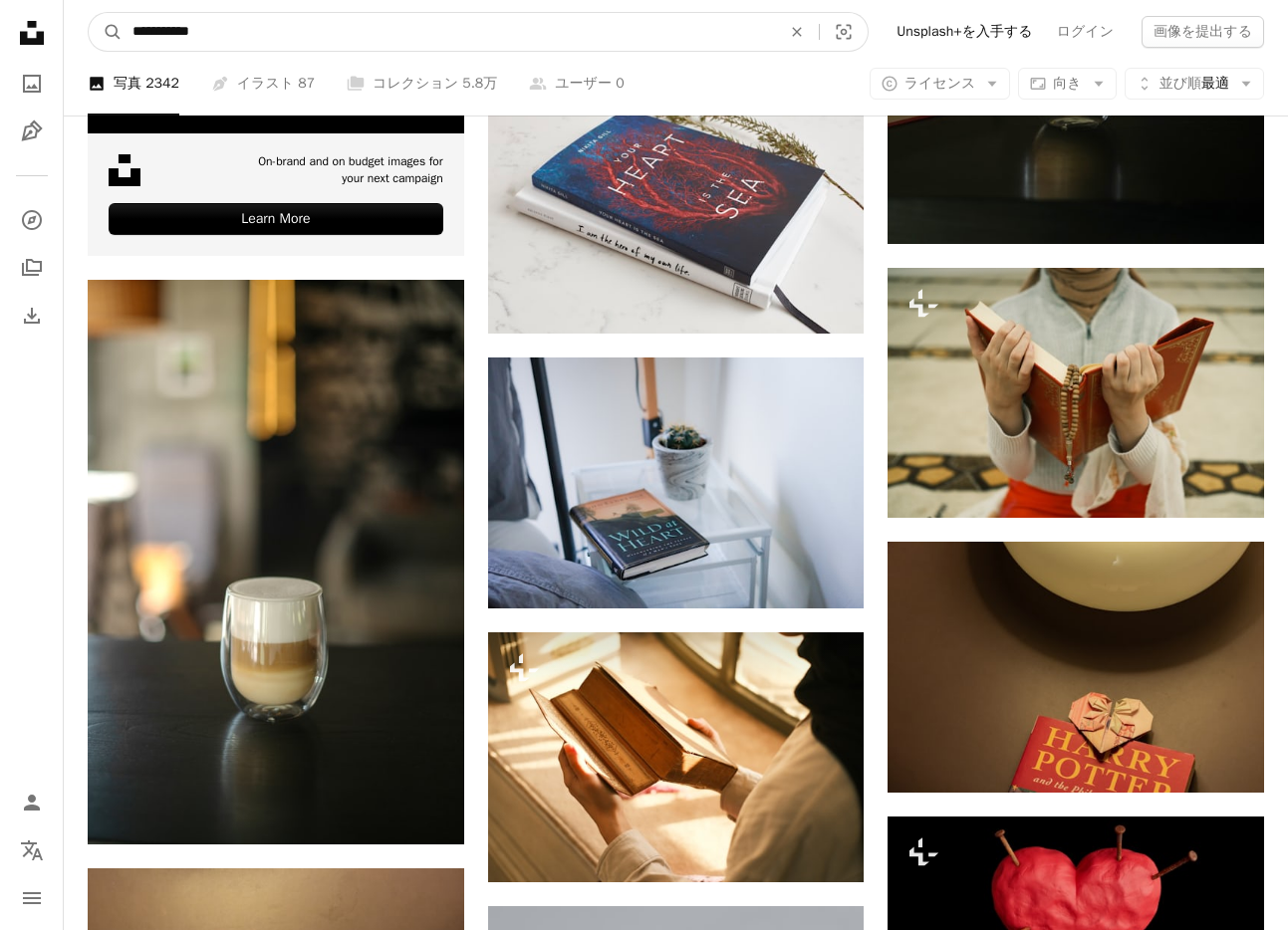 drag, startPoint x: 174, startPoint y: 35, endPoint x: 319, endPoint y: 39, distance: 145.05516 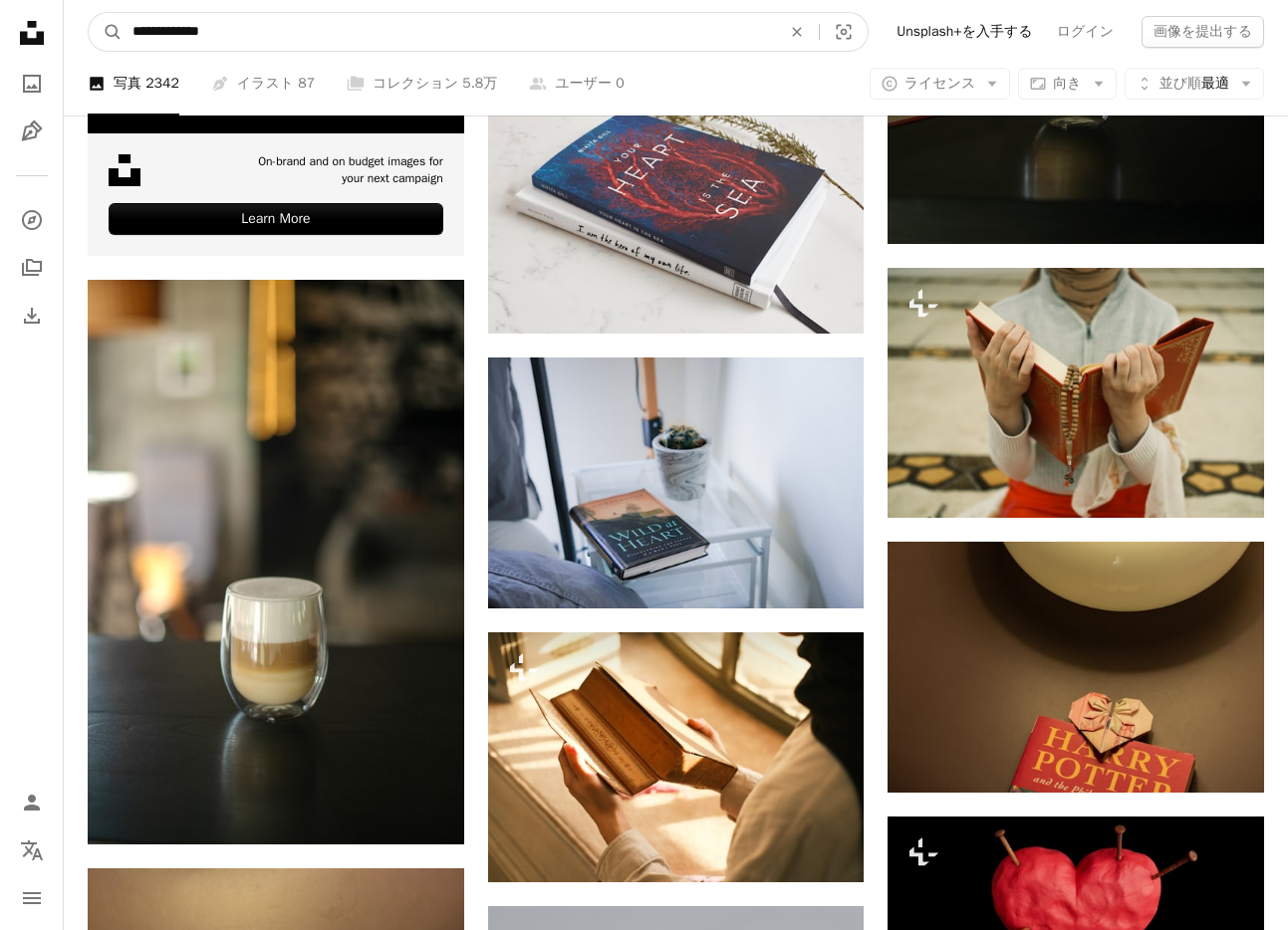 type on "**********" 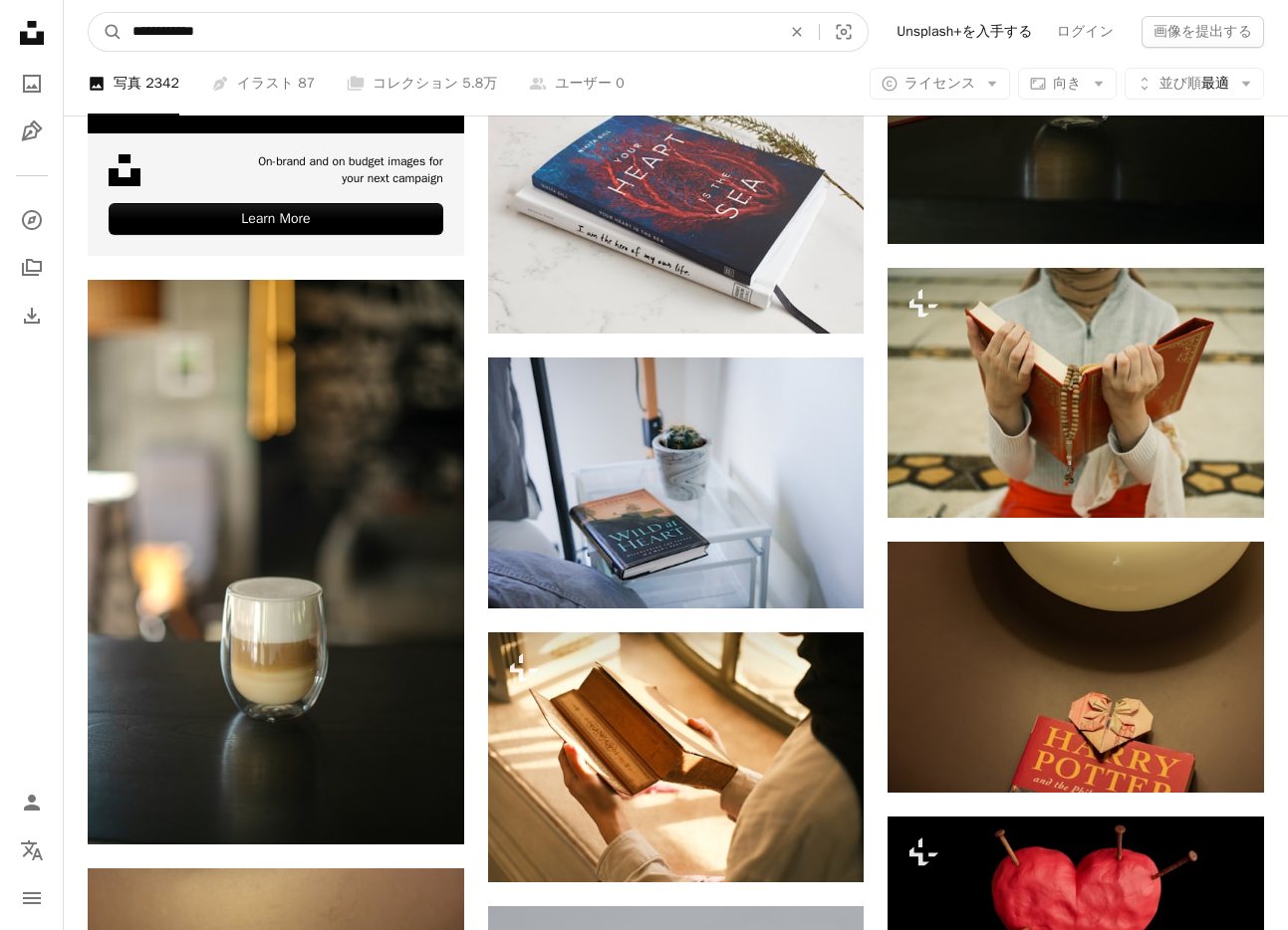 click on "A magnifying glass" at bounding box center [106, 32] 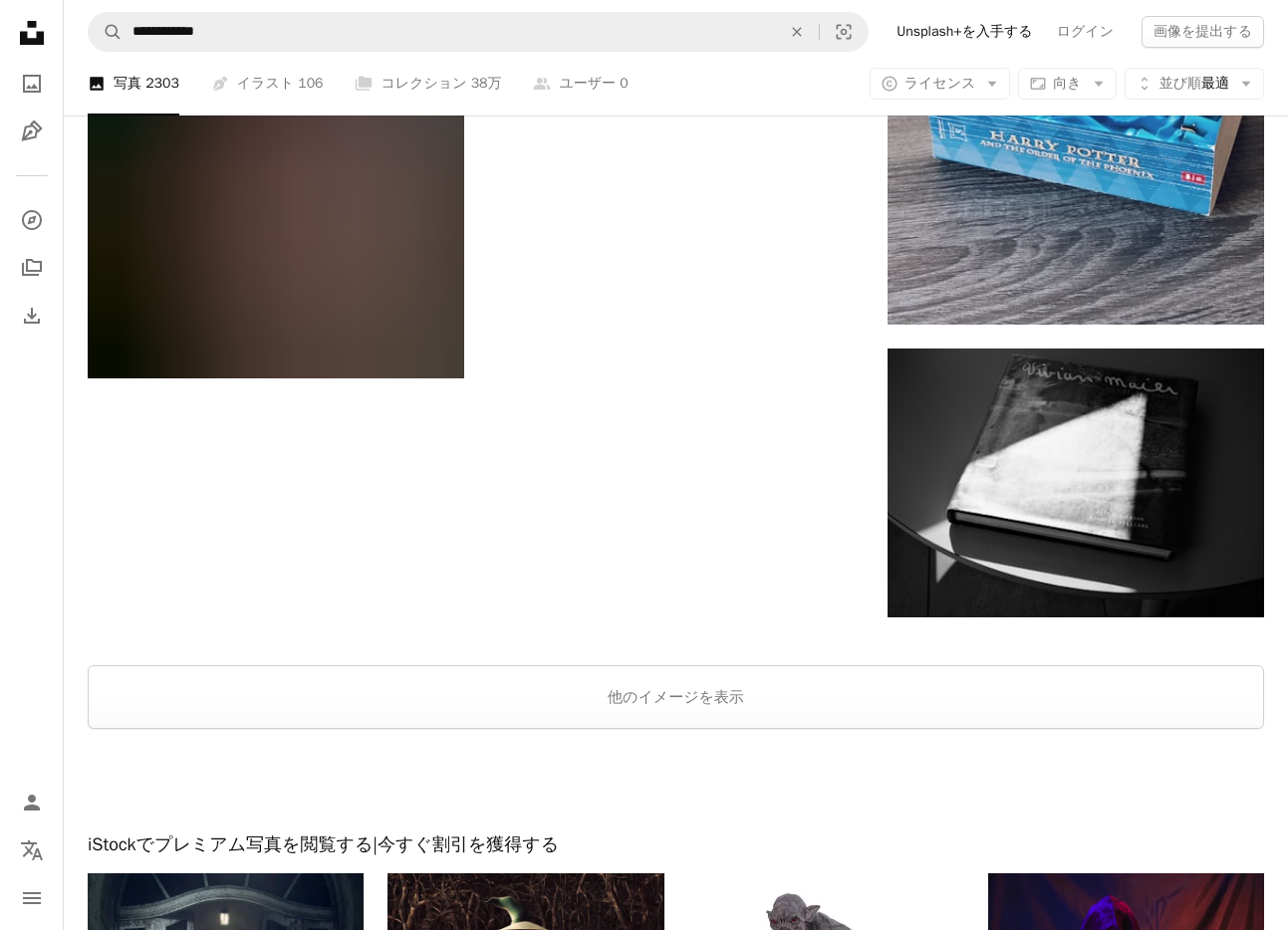 scroll, scrollTop: 3159, scrollLeft: 0, axis: vertical 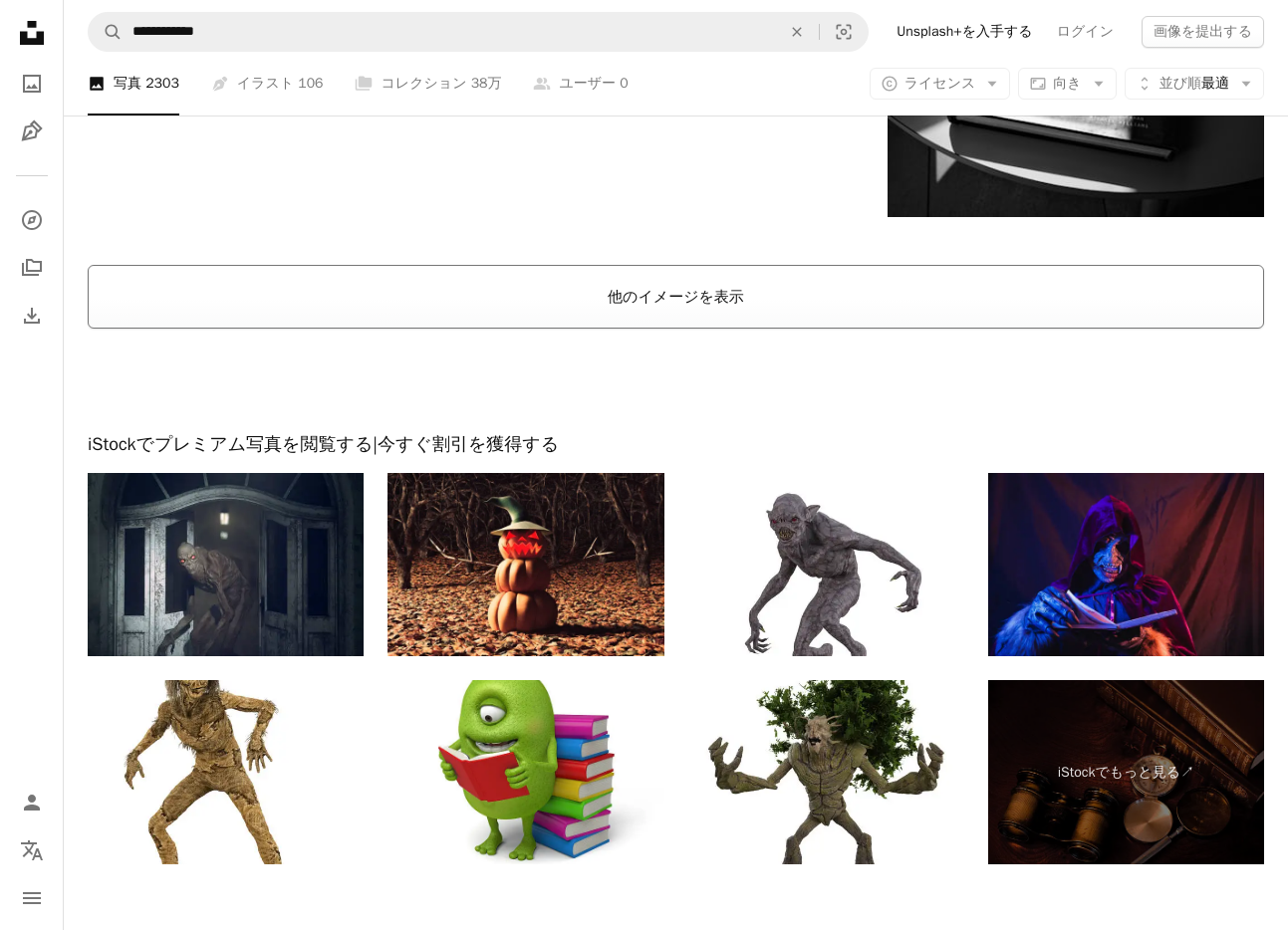 click on "他のイメージを表示" at bounding box center [675, 297] 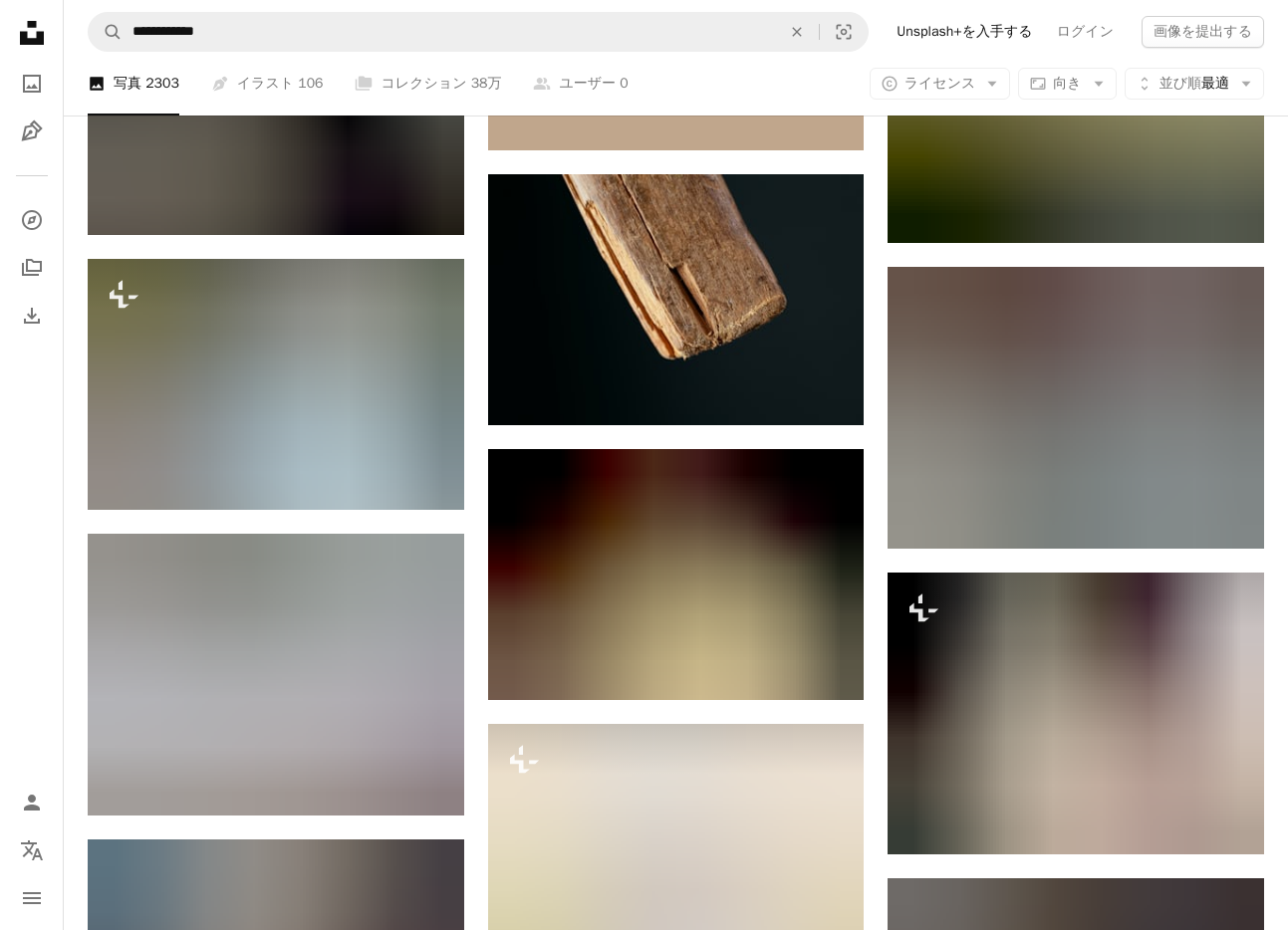 scroll, scrollTop: 59204, scrollLeft: 0, axis: vertical 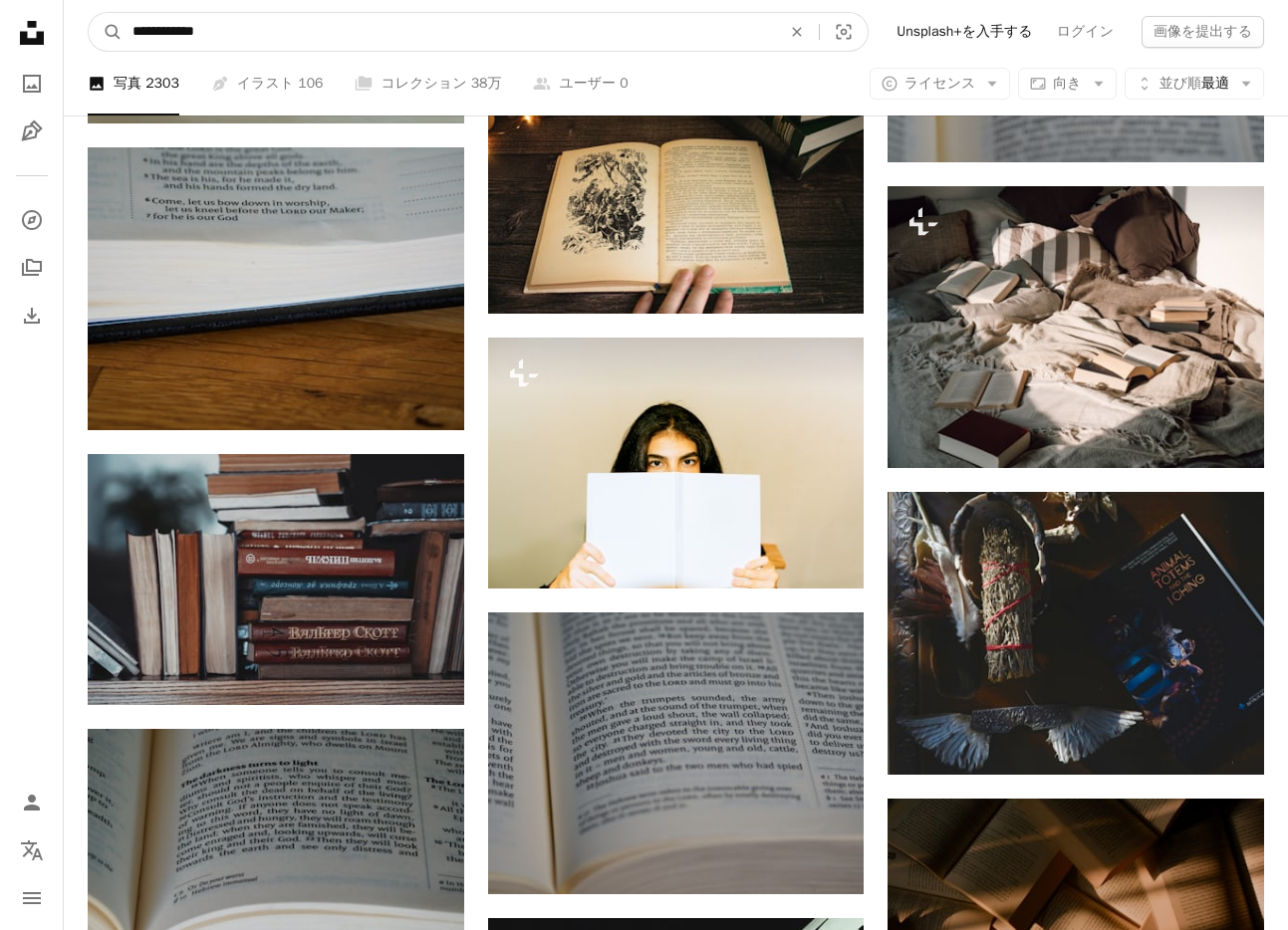 drag, startPoint x: 169, startPoint y: 31, endPoint x: 327, endPoint y: 24, distance: 158.15499 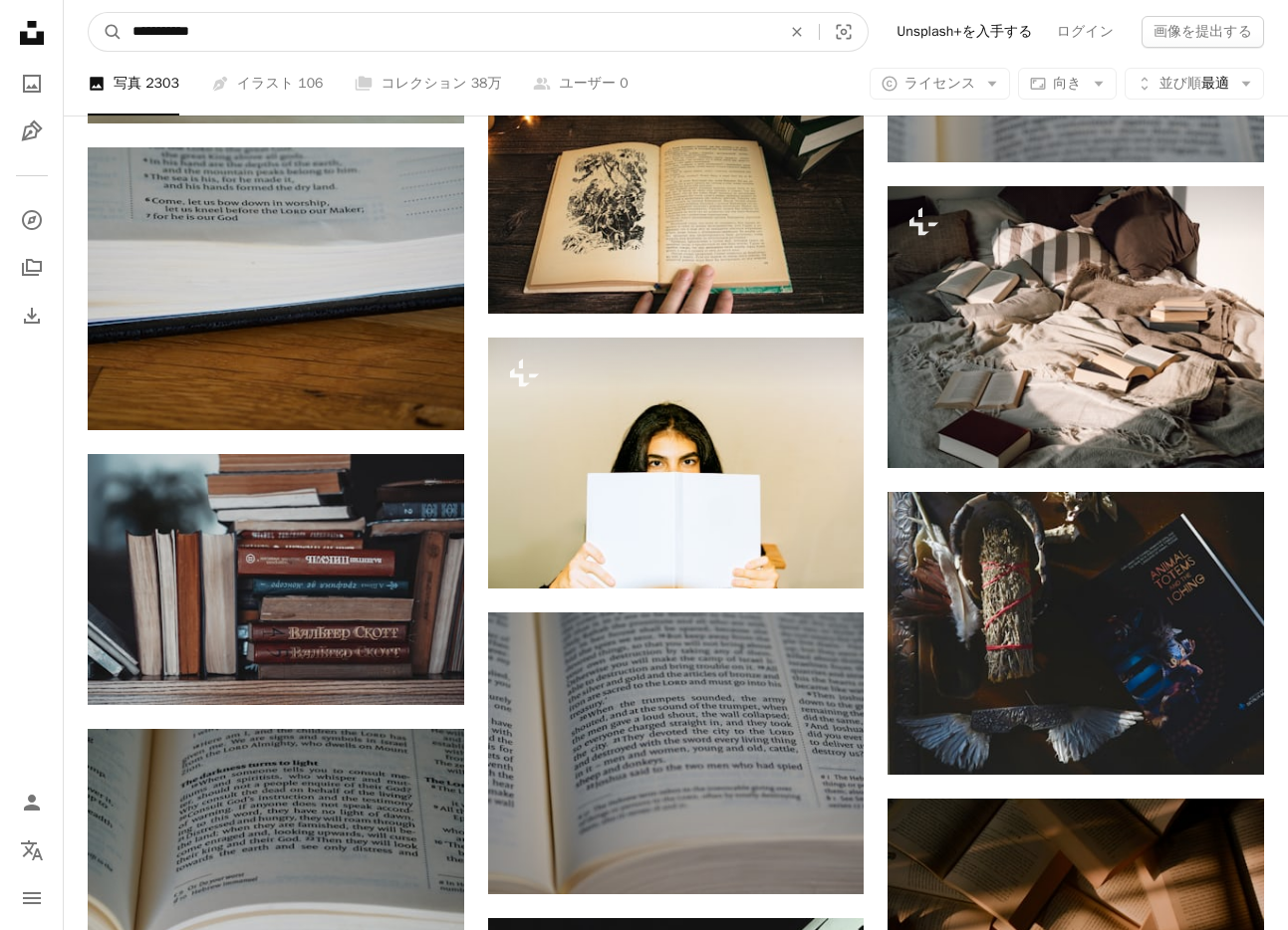 type on "**********" 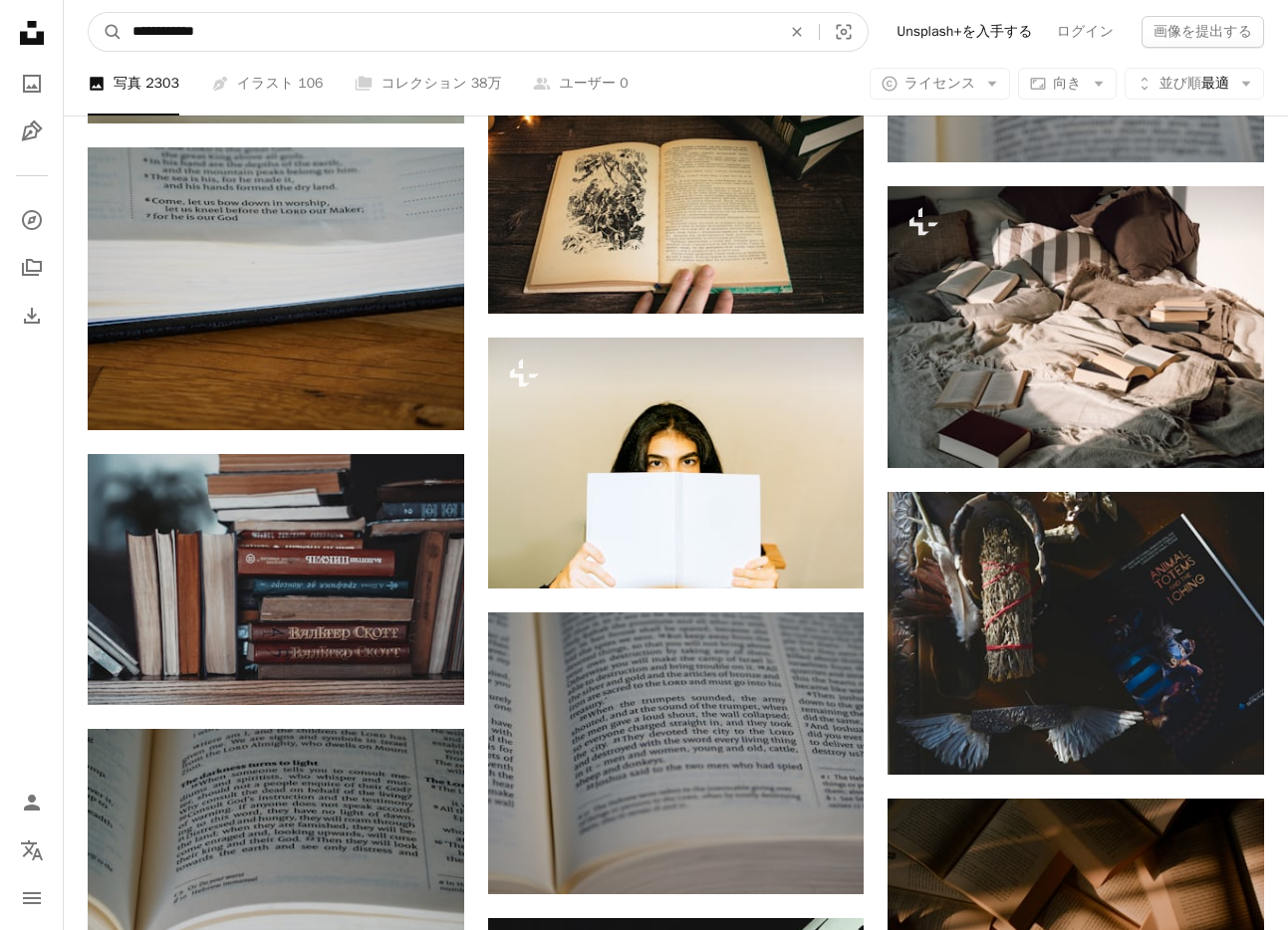 click on "A magnifying glass" at bounding box center (106, 32) 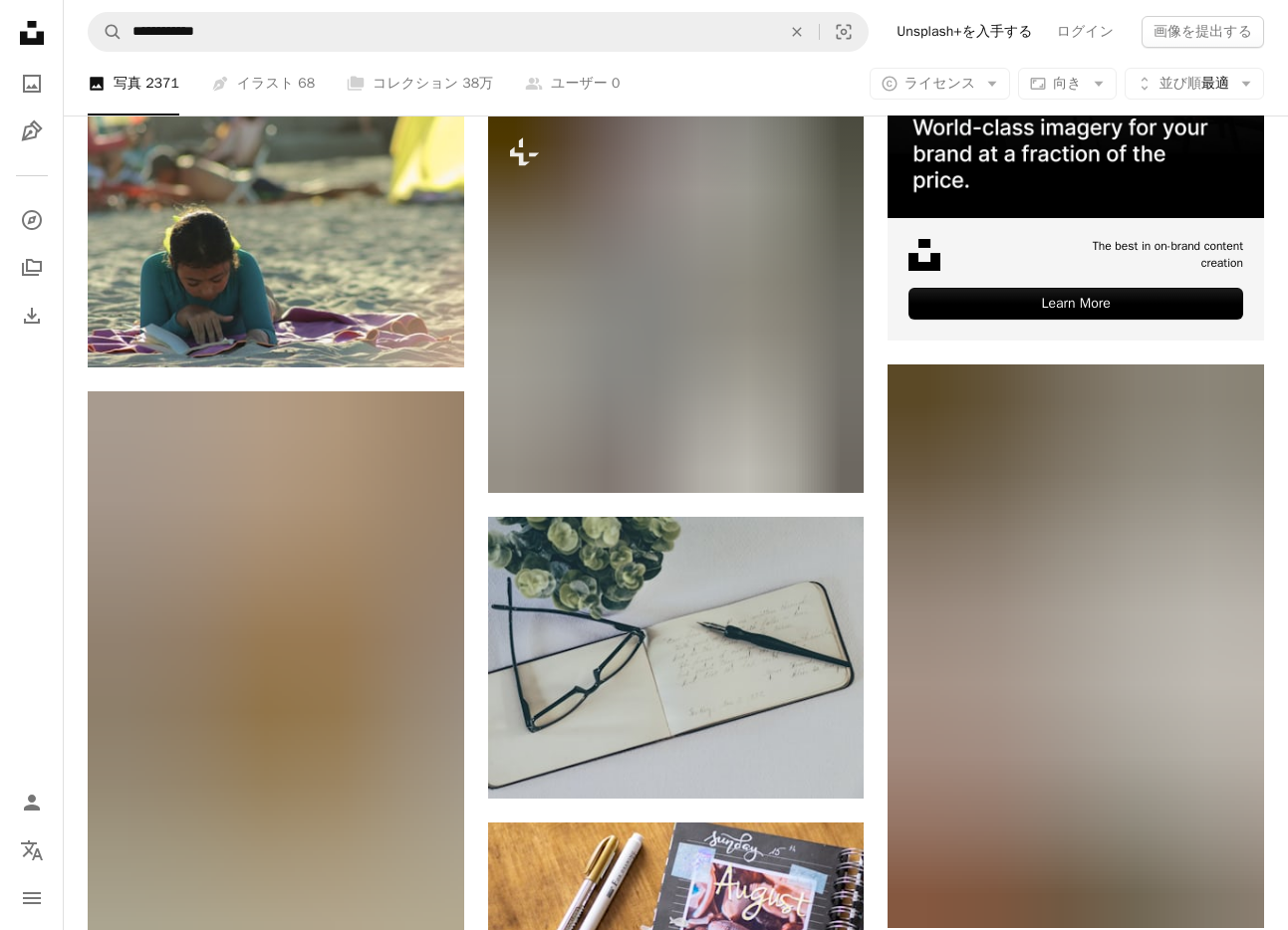 scroll, scrollTop: 991, scrollLeft: 0, axis: vertical 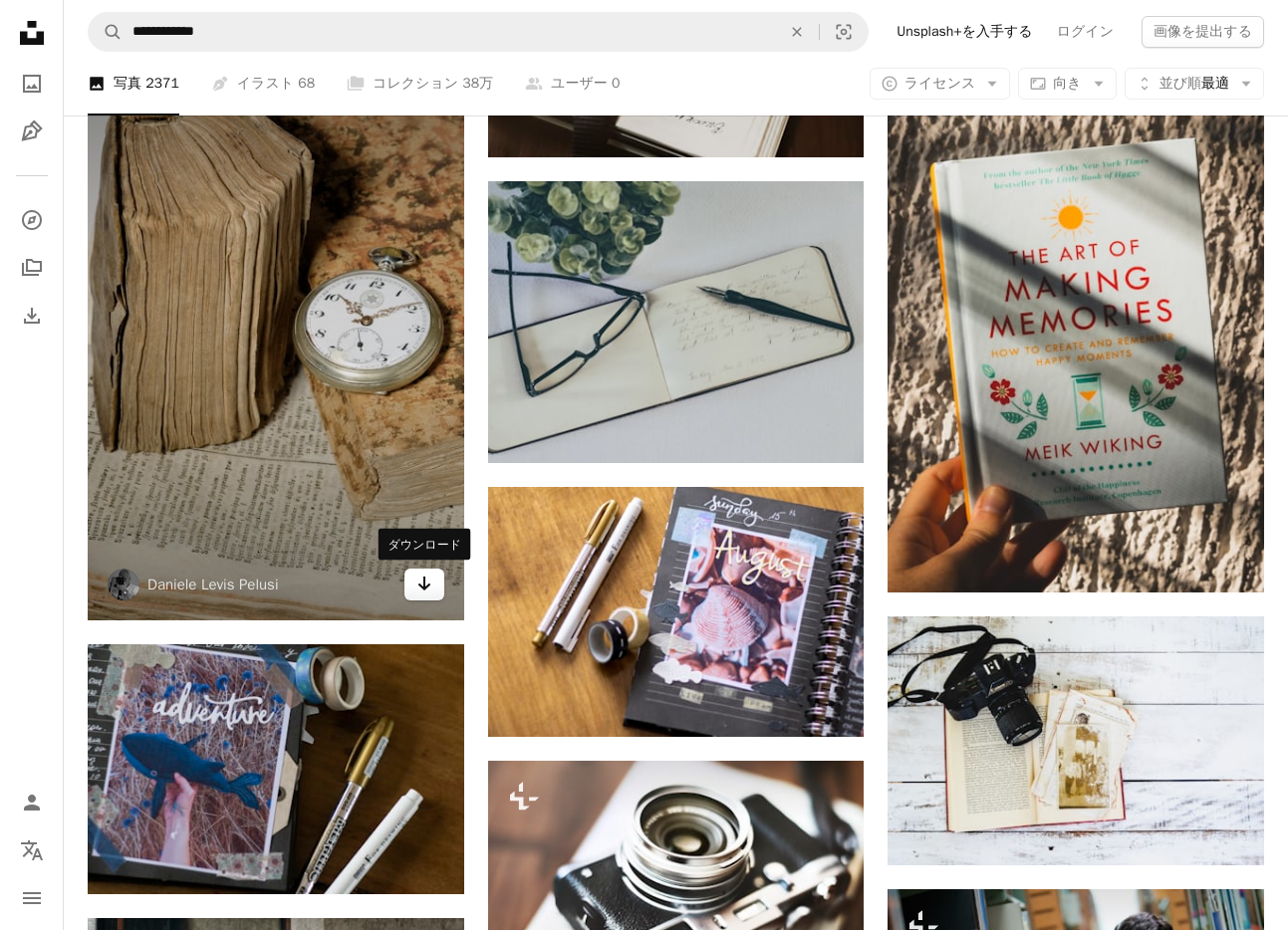 click on "Arrow pointing down" at bounding box center (424, 584) 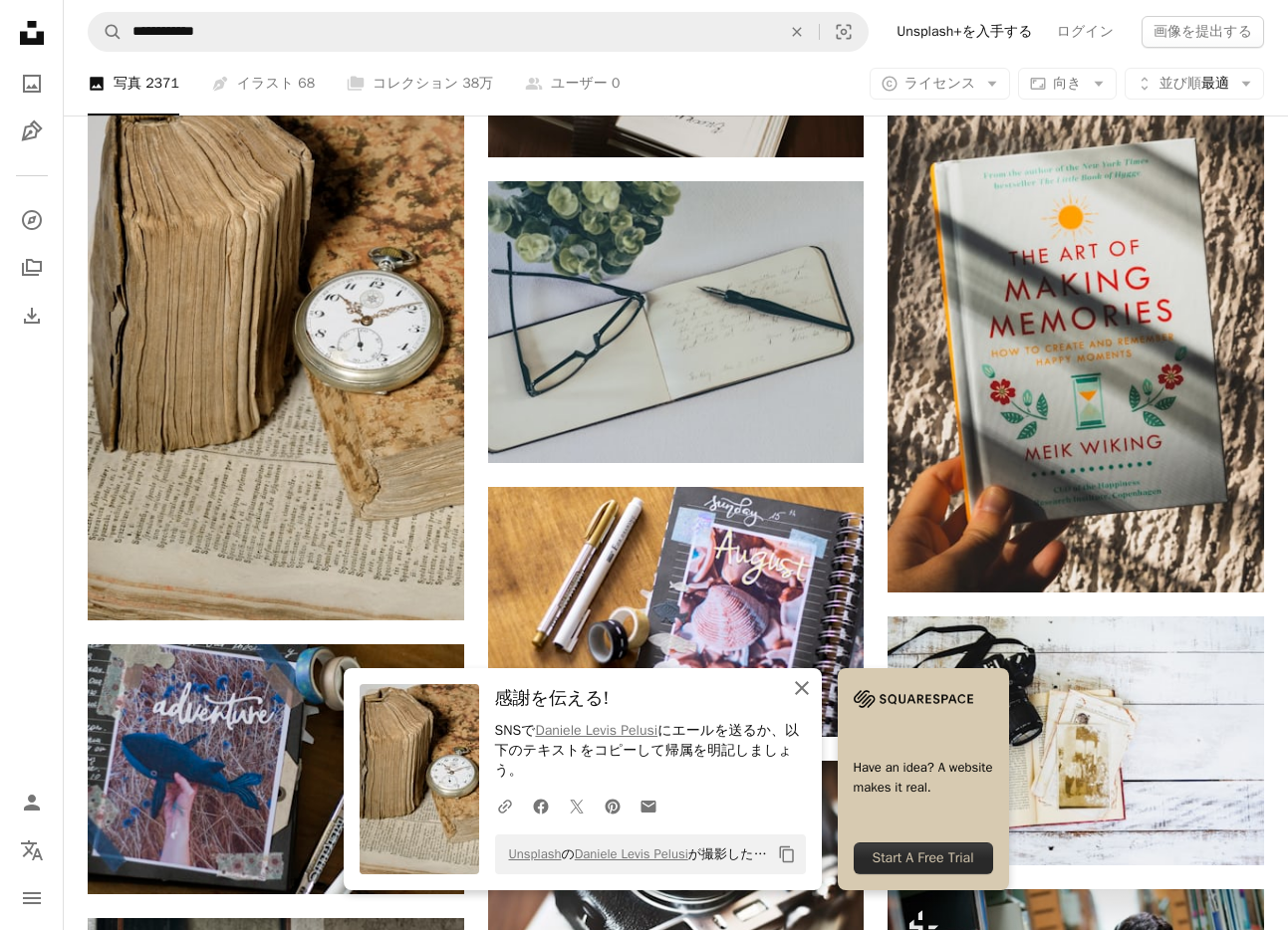 click on "An X shape" 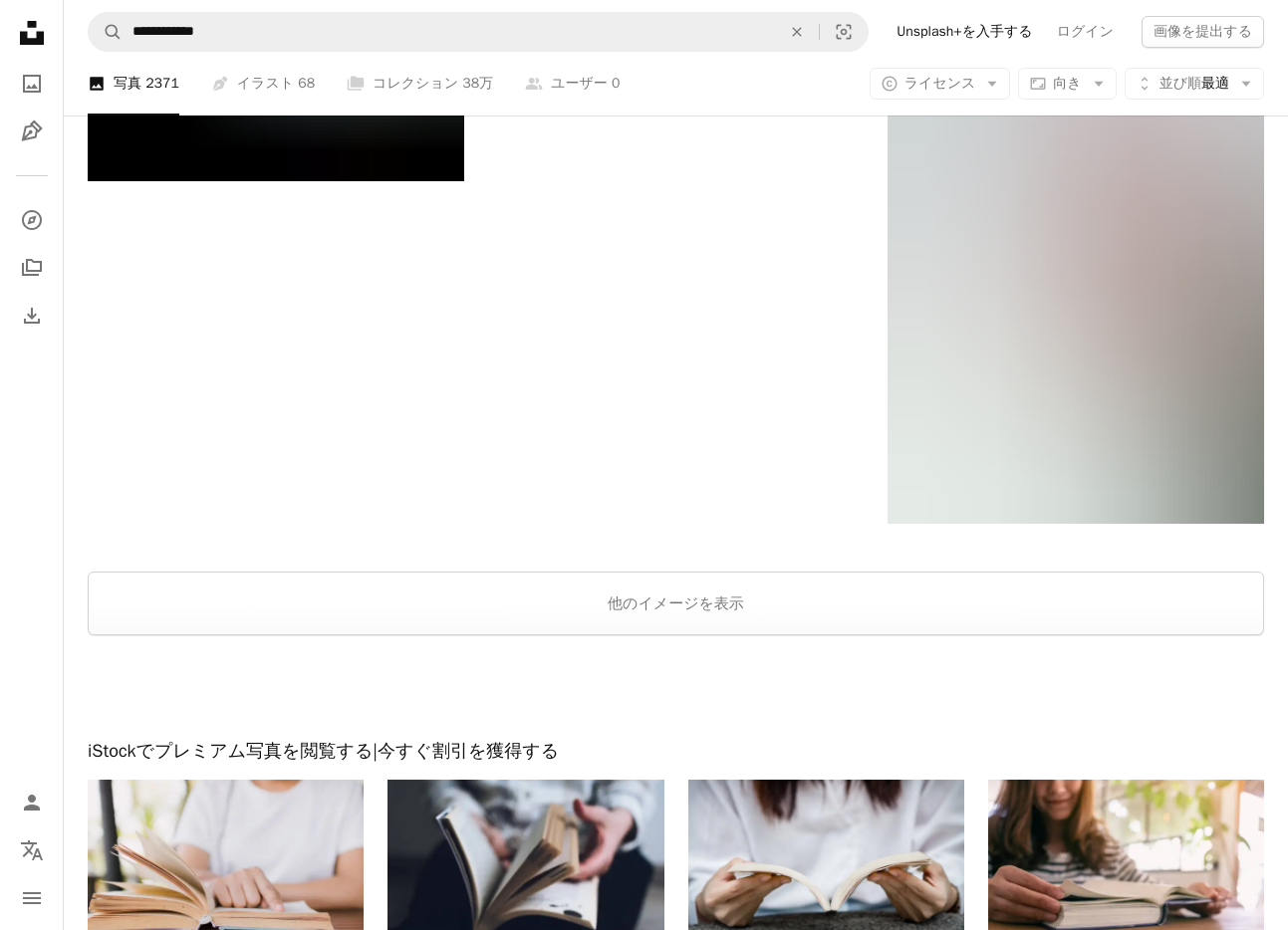 scroll, scrollTop: 3187, scrollLeft: 0, axis: vertical 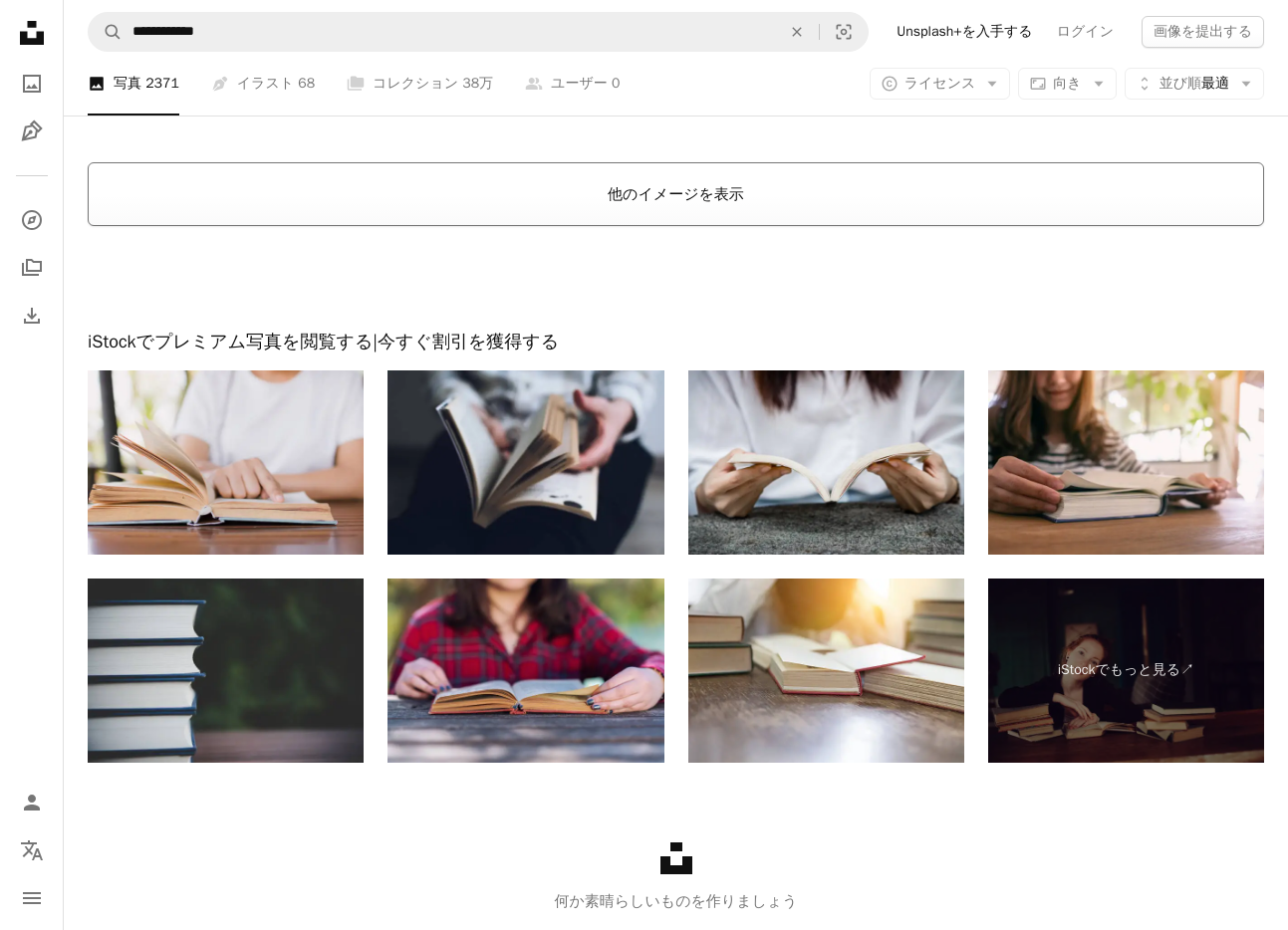click on "他のイメージを表示" at bounding box center [675, 194] 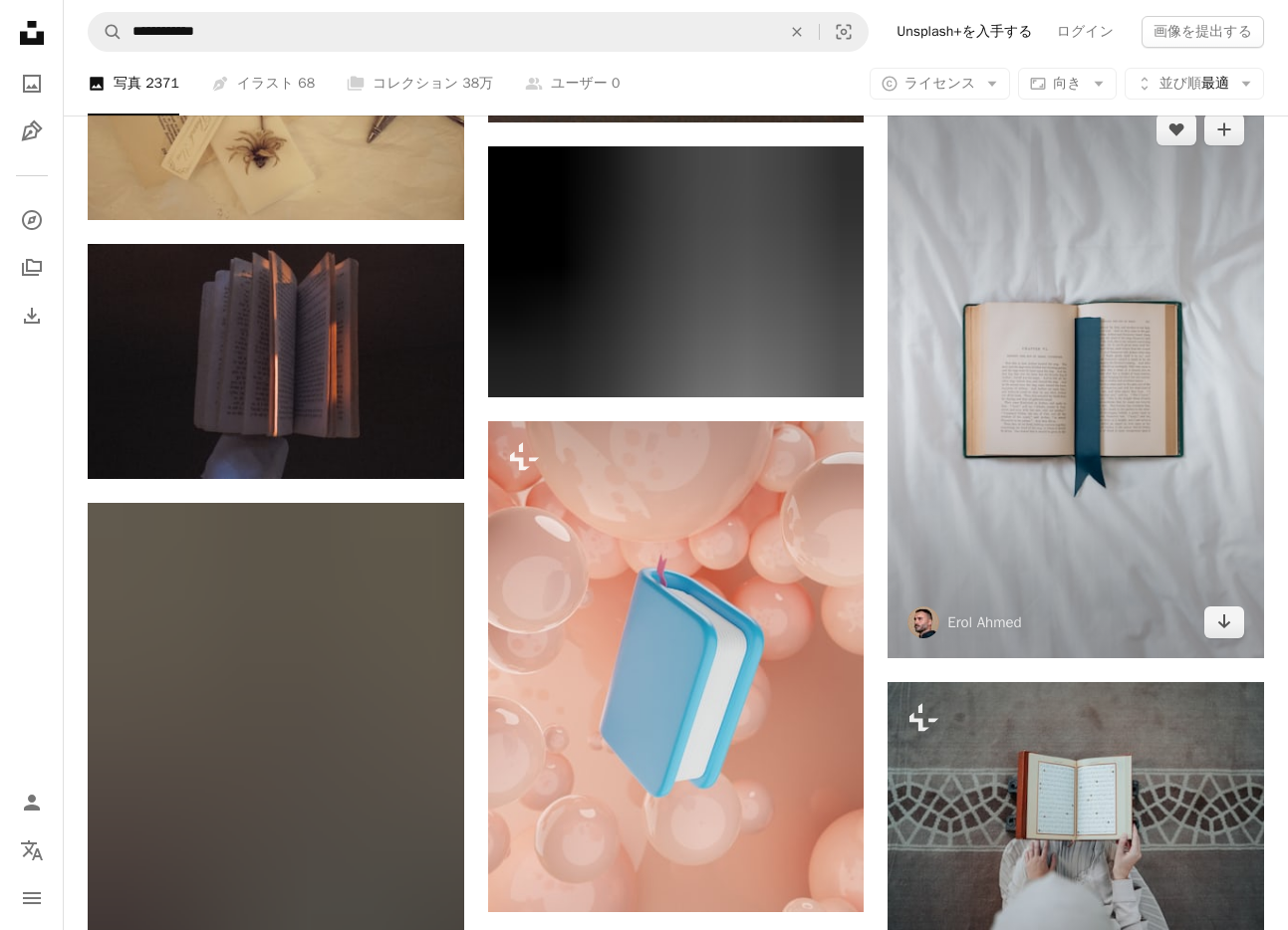scroll, scrollTop: 26076, scrollLeft: 0, axis: vertical 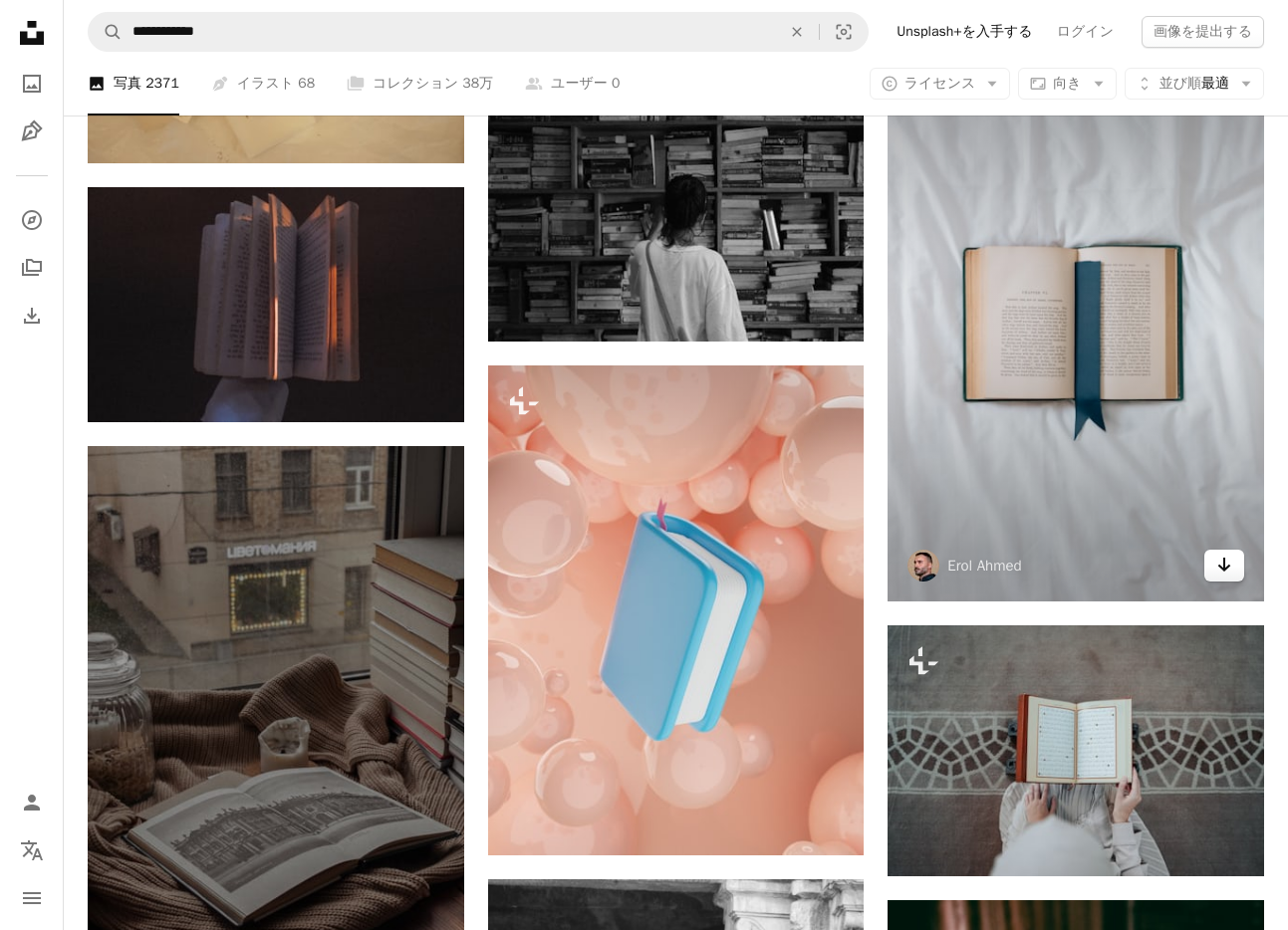 click on "Arrow pointing down" at bounding box center [1224, 566] 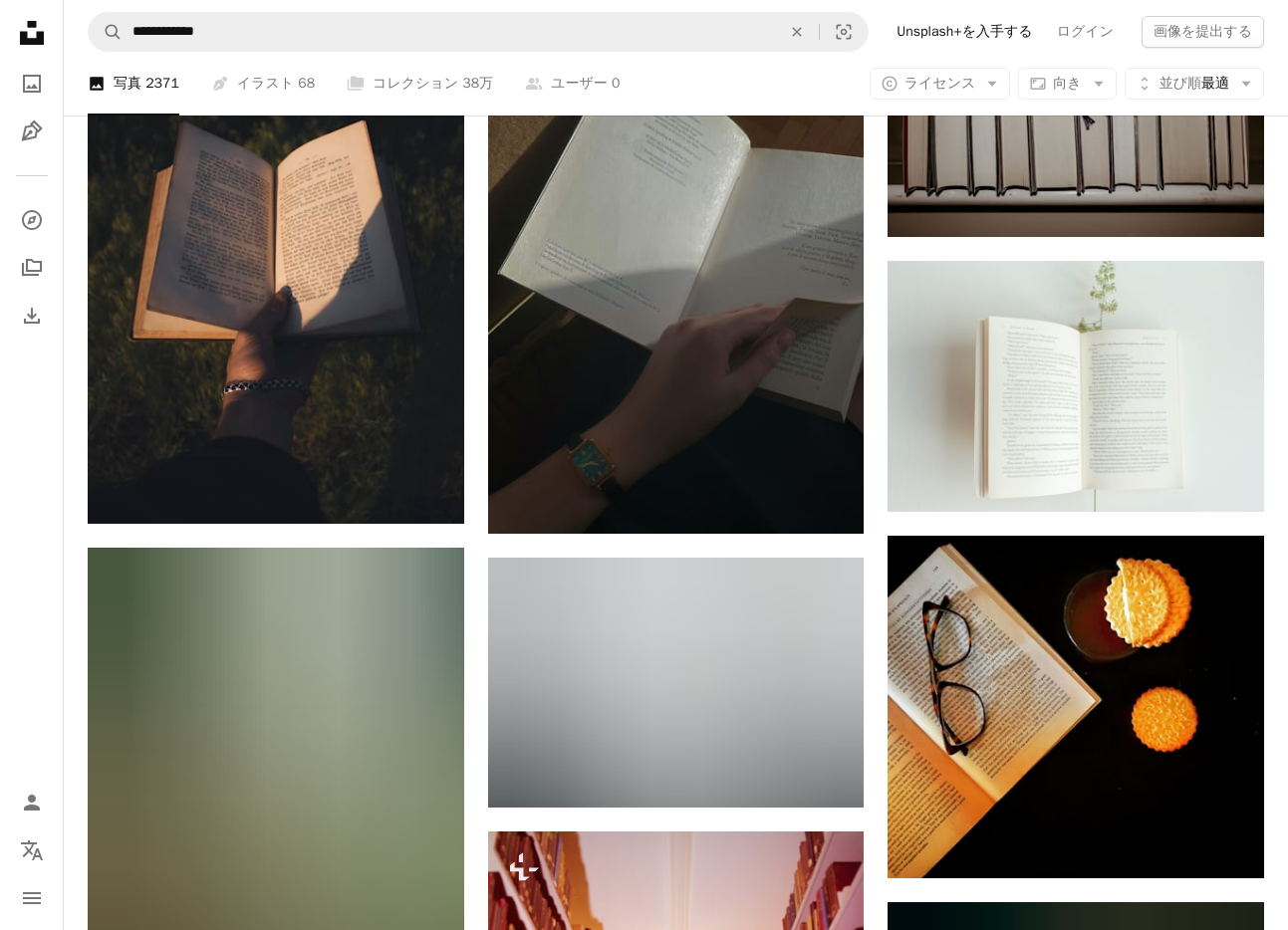scroll, scrollTop: 35844, scrollLeft: 0, axis: vertical 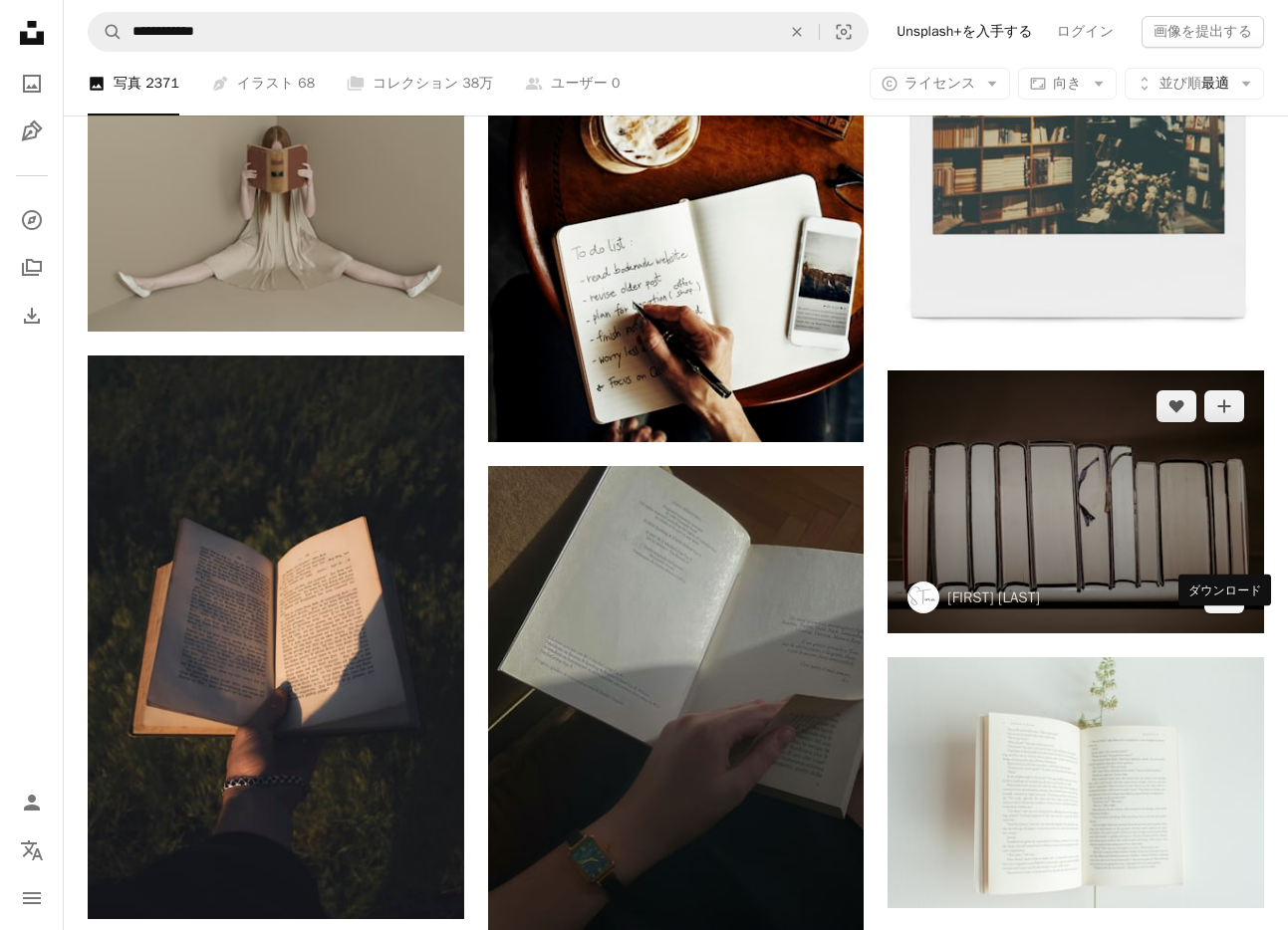 click on "Arrow pointing down" at bounding box center (1224, 597) 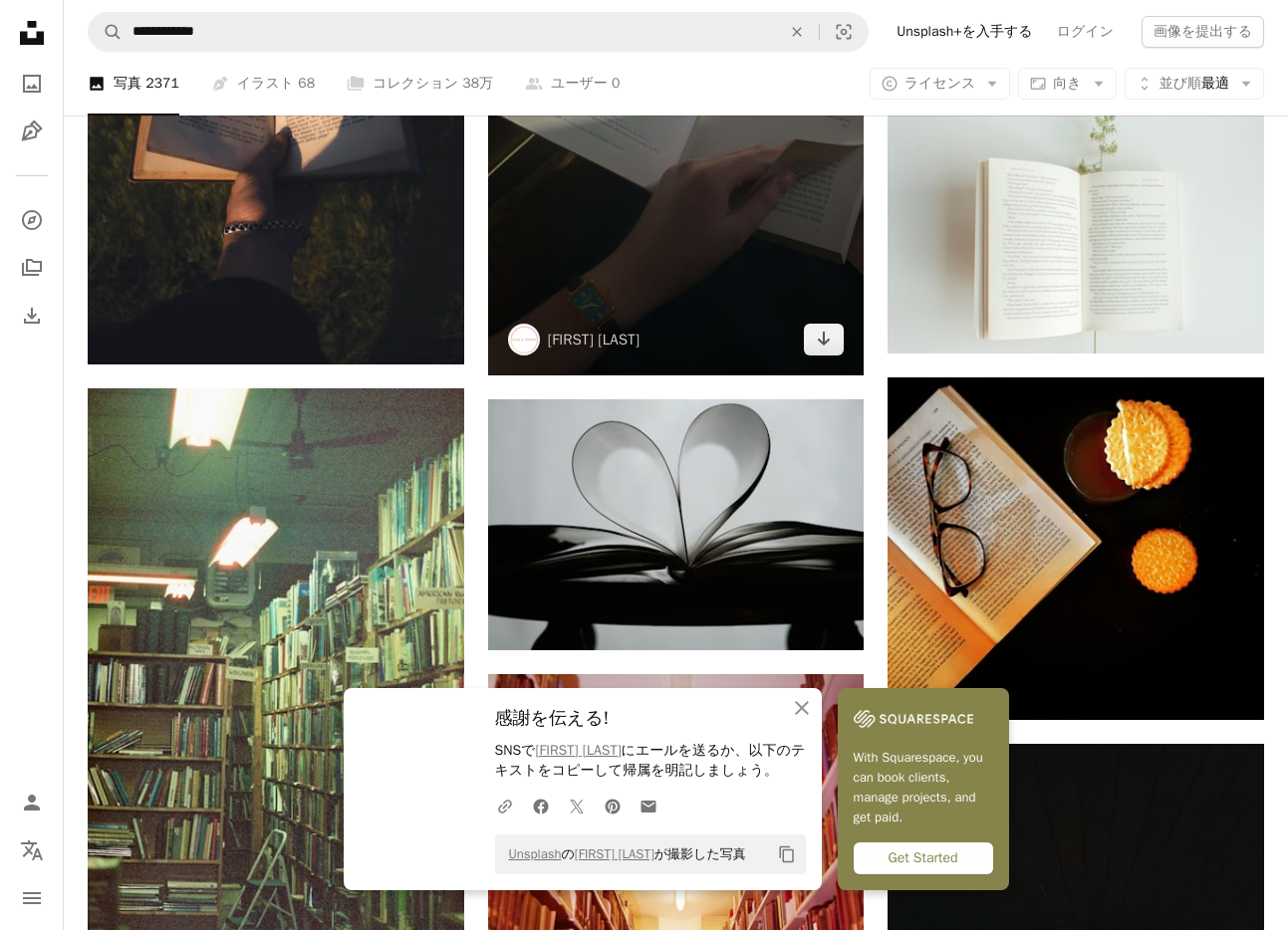scroll, scrollTop: 36766, scrollLeft: 0, axis: vertical 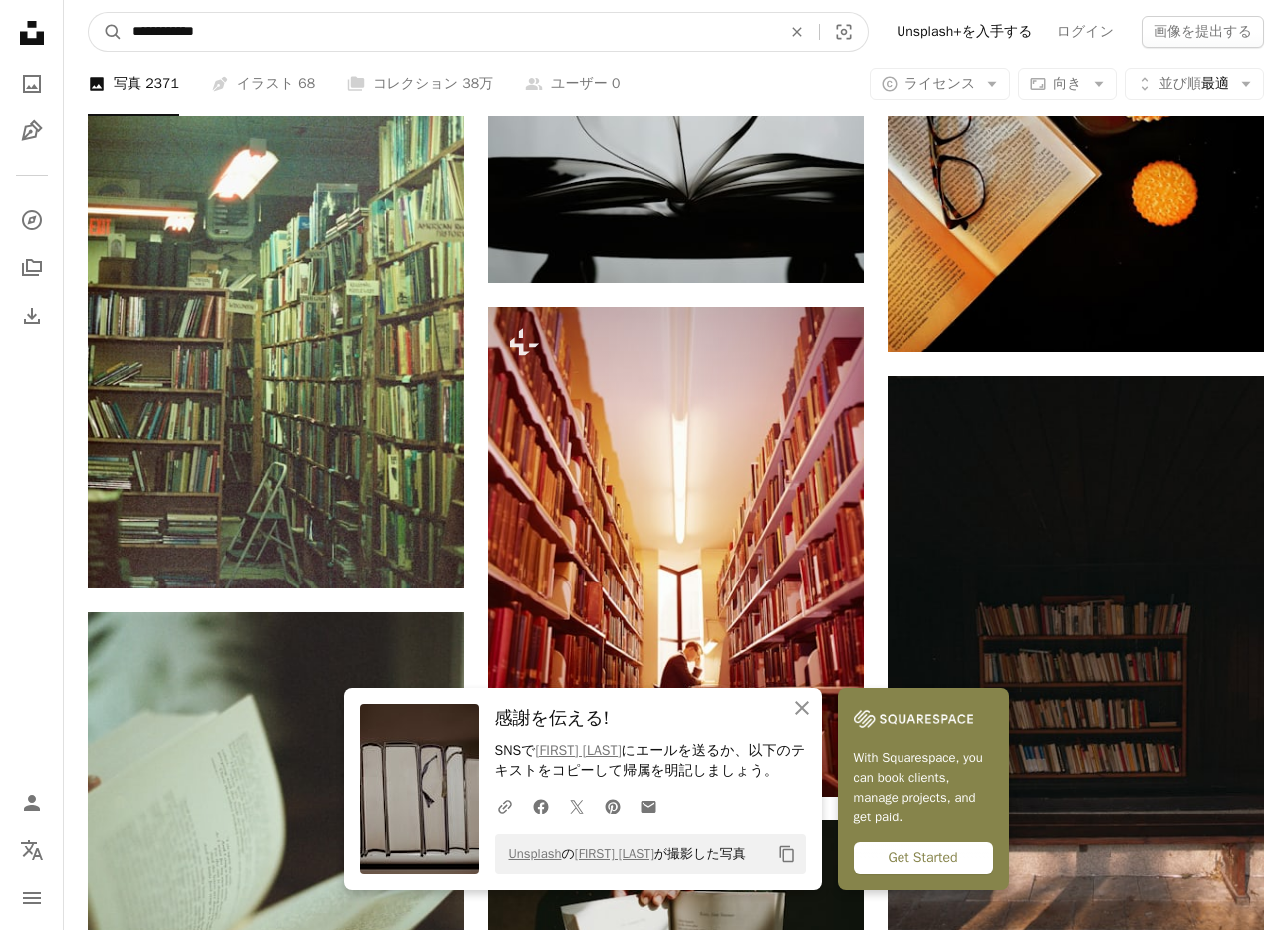 click on "**********" at bounding box center (448, 32) 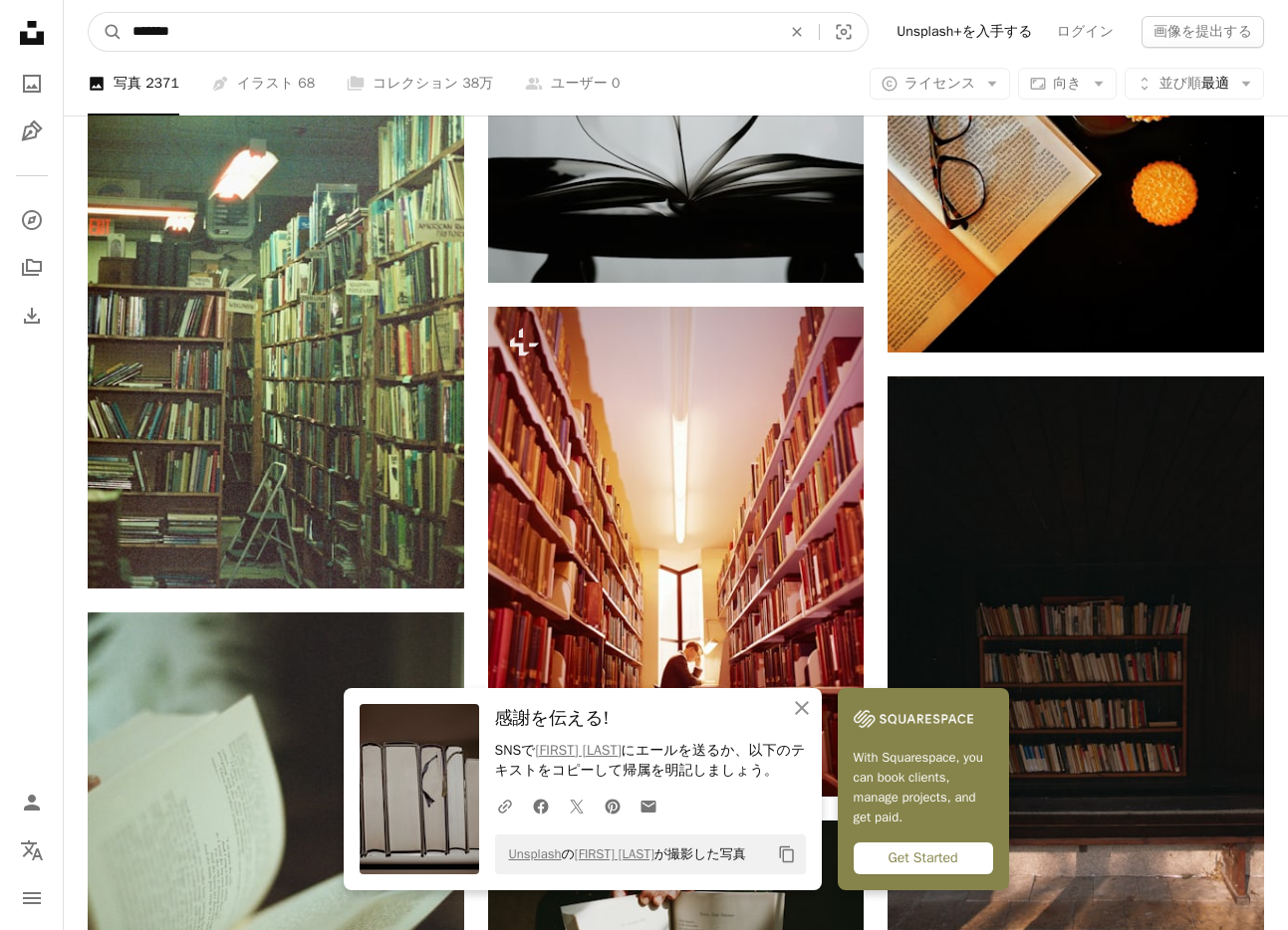 type on "********" 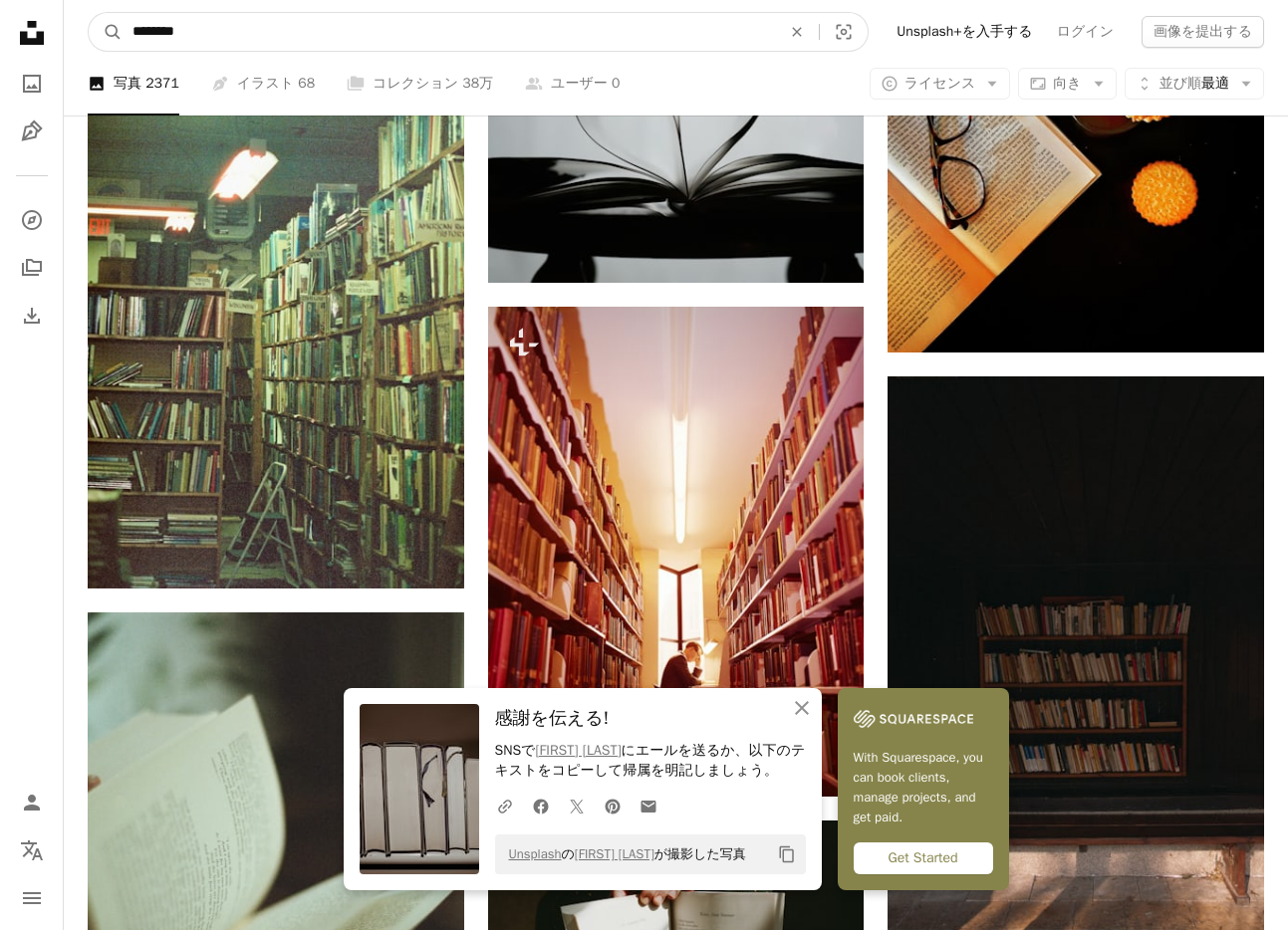 click on "A magnifying glass" at bounding box center [106, 32] 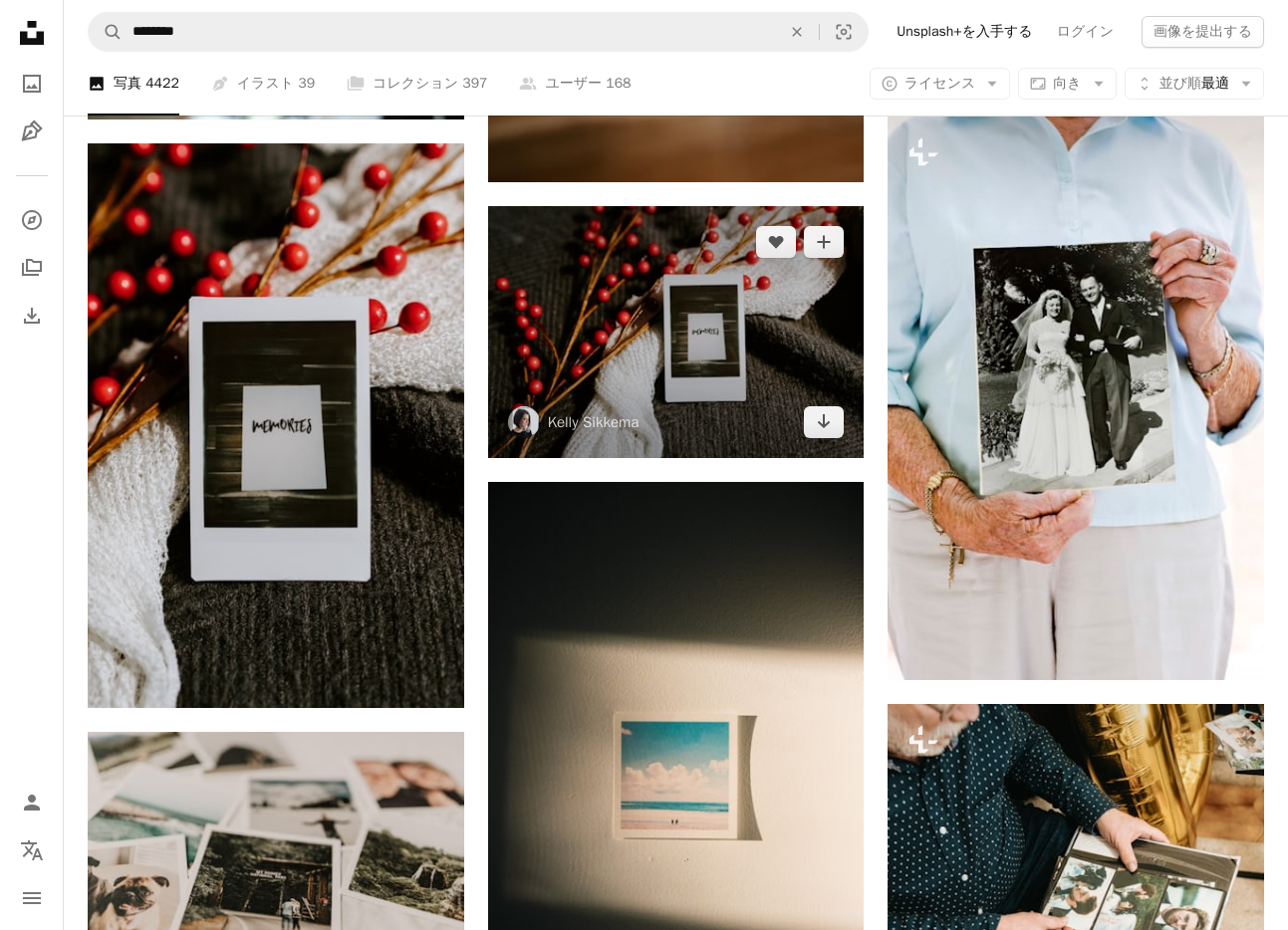 scroll, scrollTop: 1437, scrollLeft: 0, axis: vertical 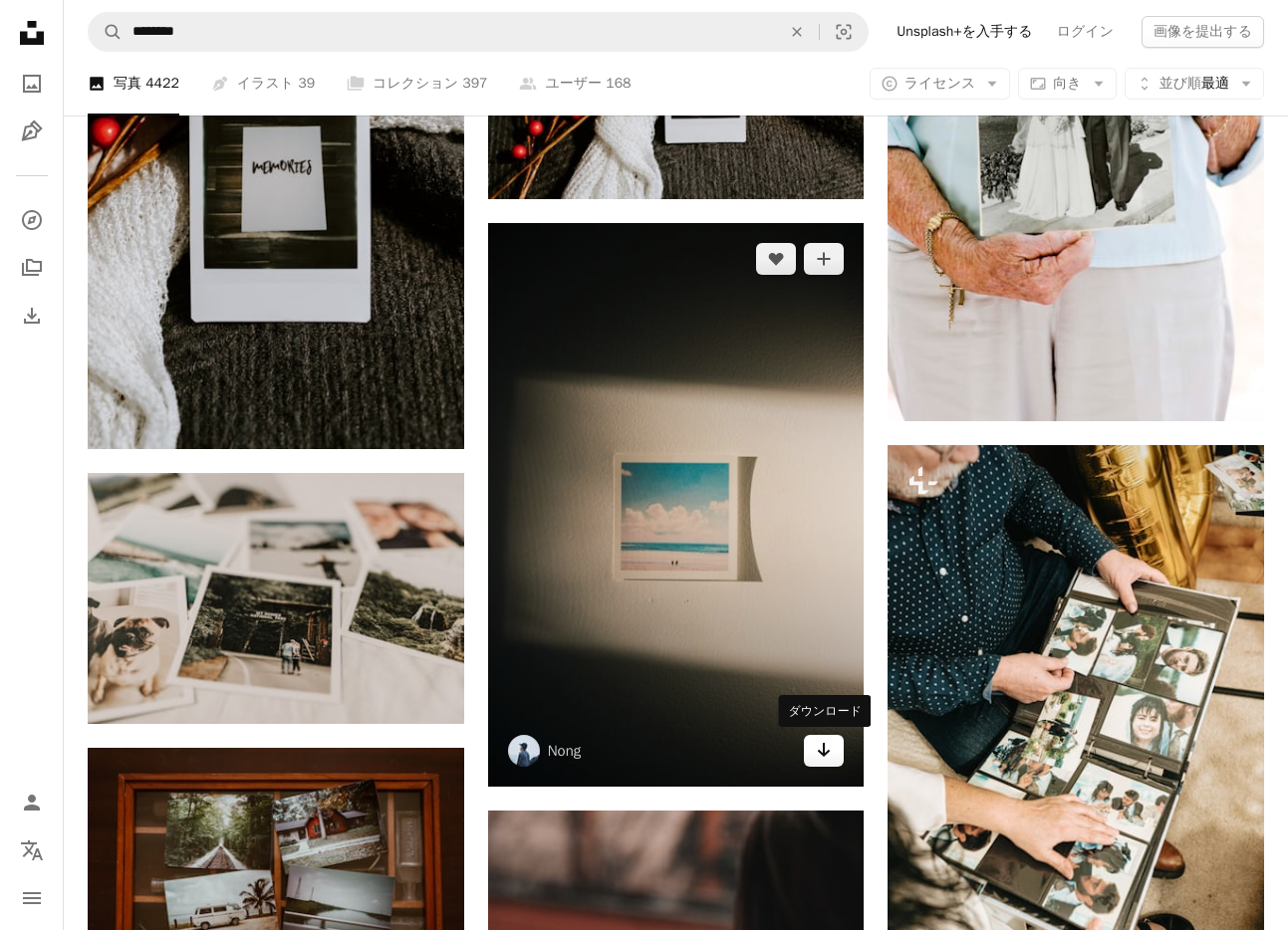 click on "Arrow pointing down" at bounding box center (824, 751) 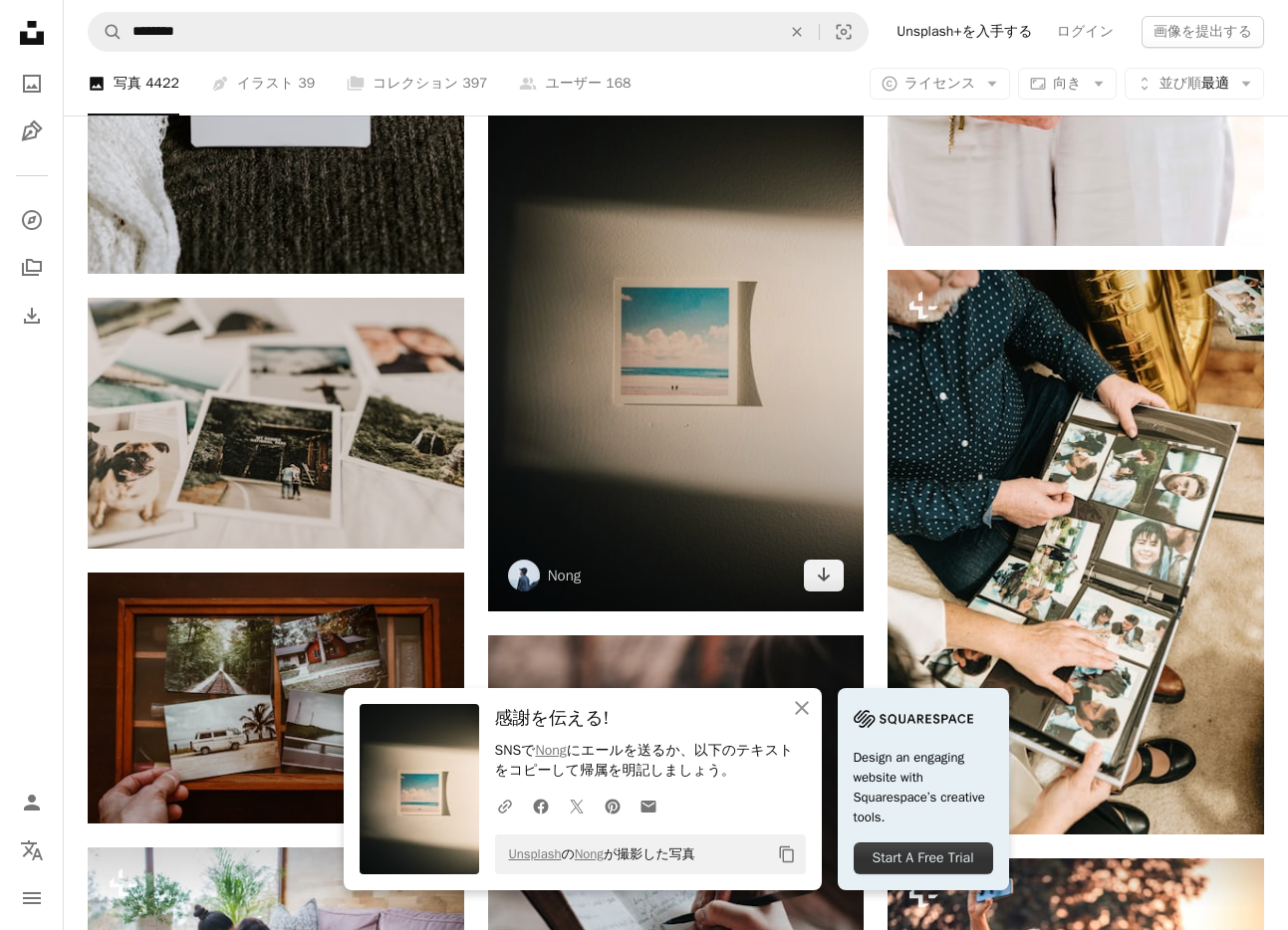 scroll, scrollTop: 1744, scrollLeft: 0, axis: vertical 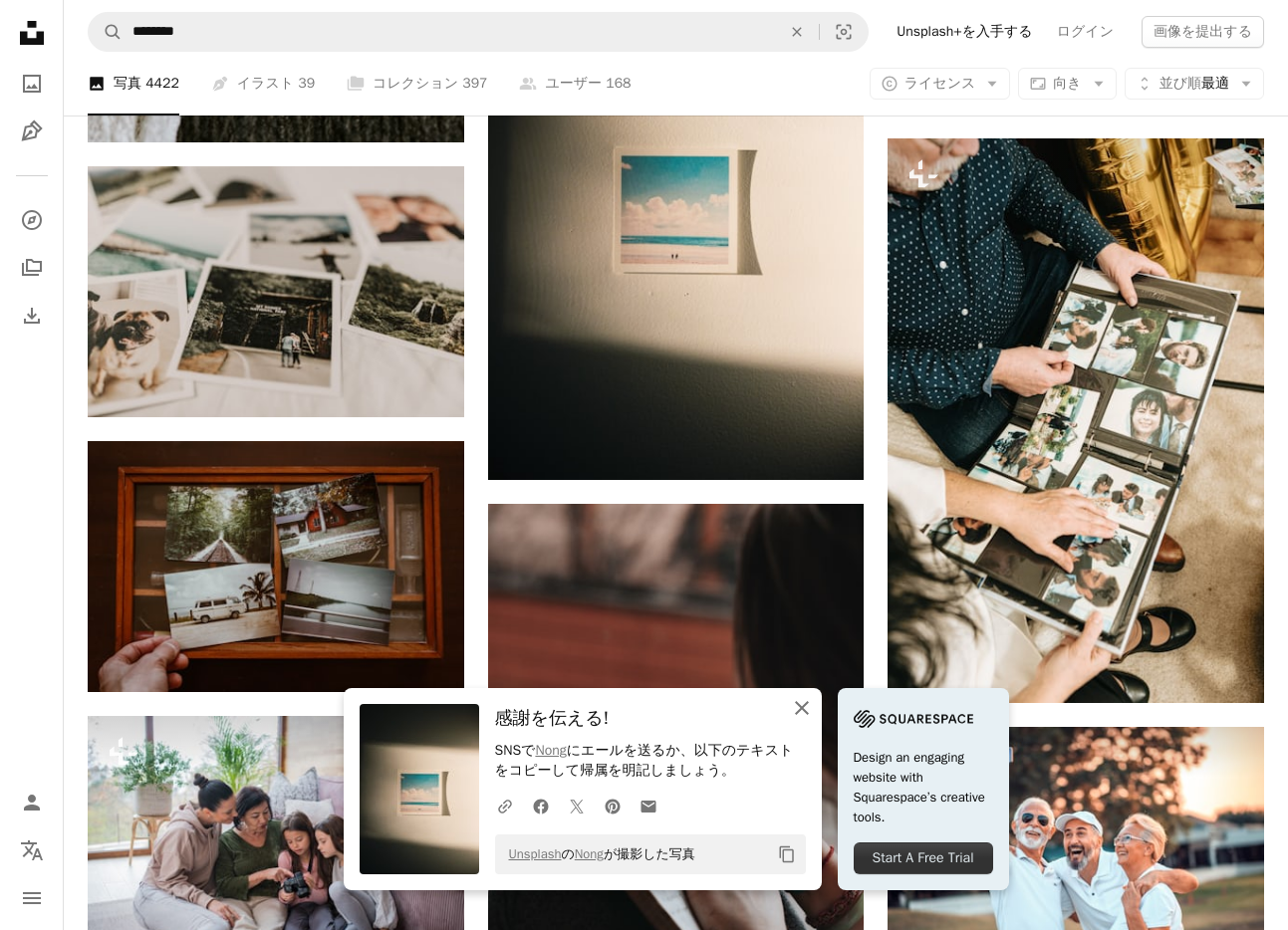 click on "An X shape" 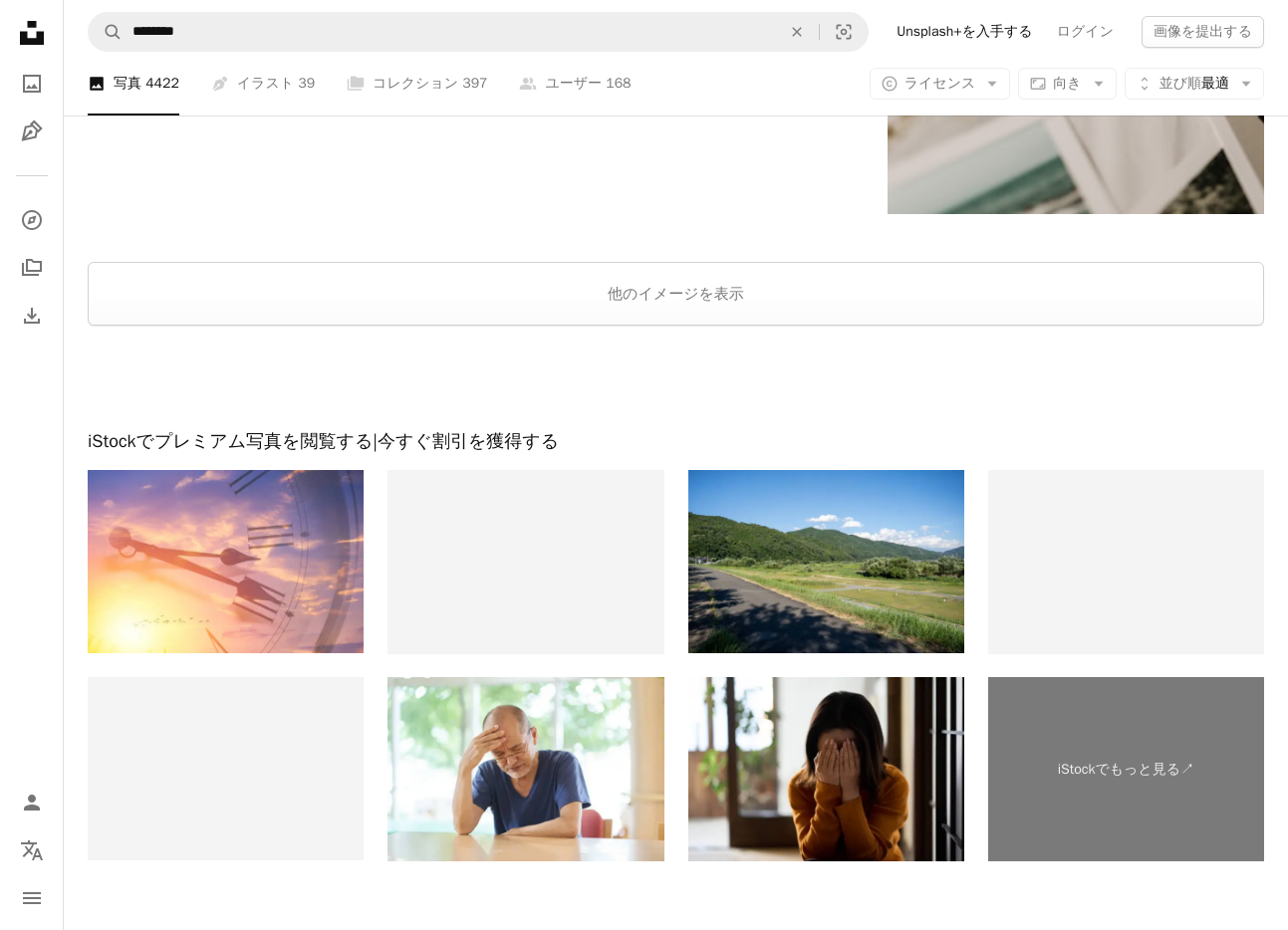 scroll, scrollTop: 3746, scrollLeft: 0, axis: vertical 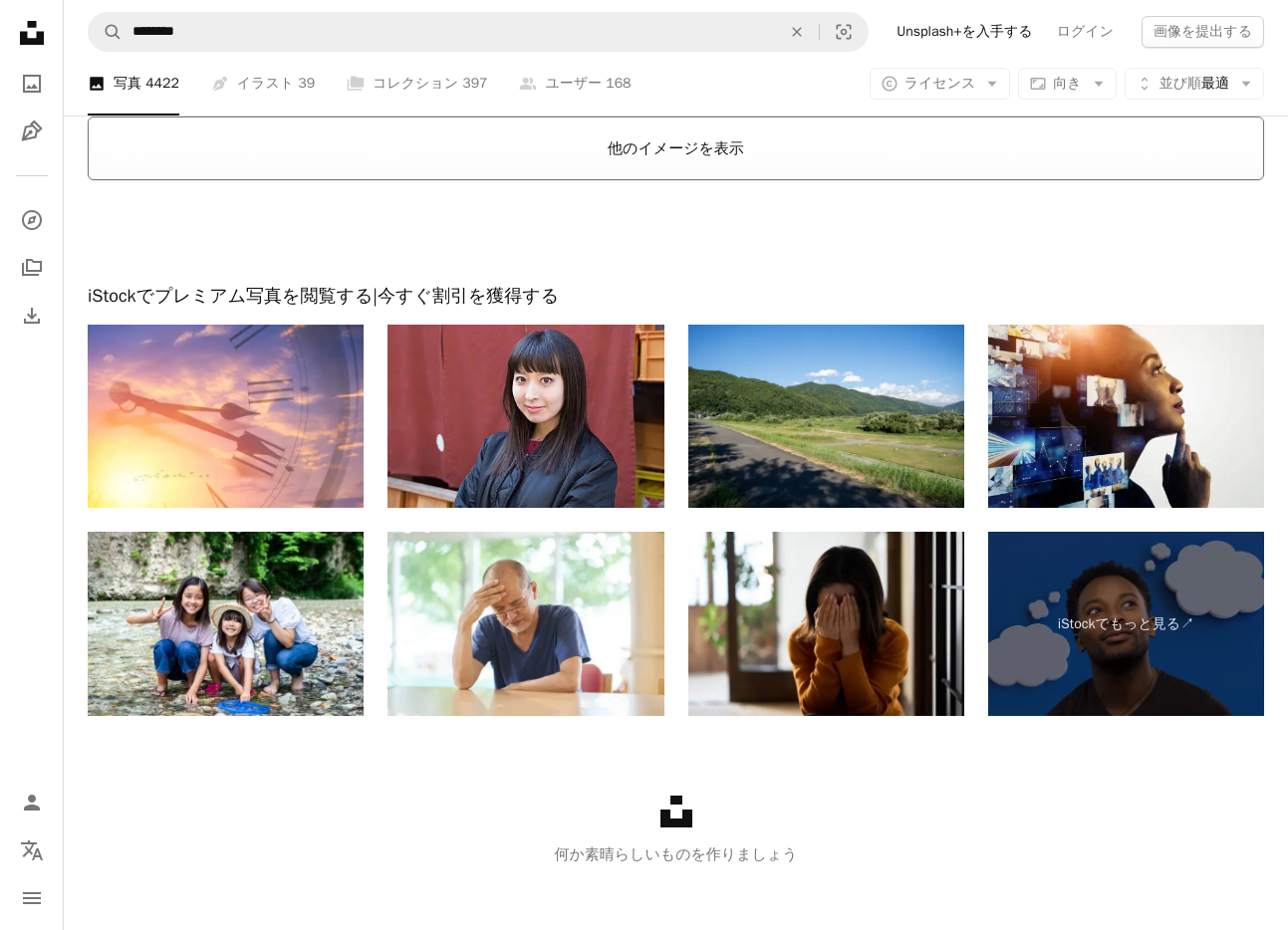 click on "他のイメージを表示" at bounding box center (675, 148) 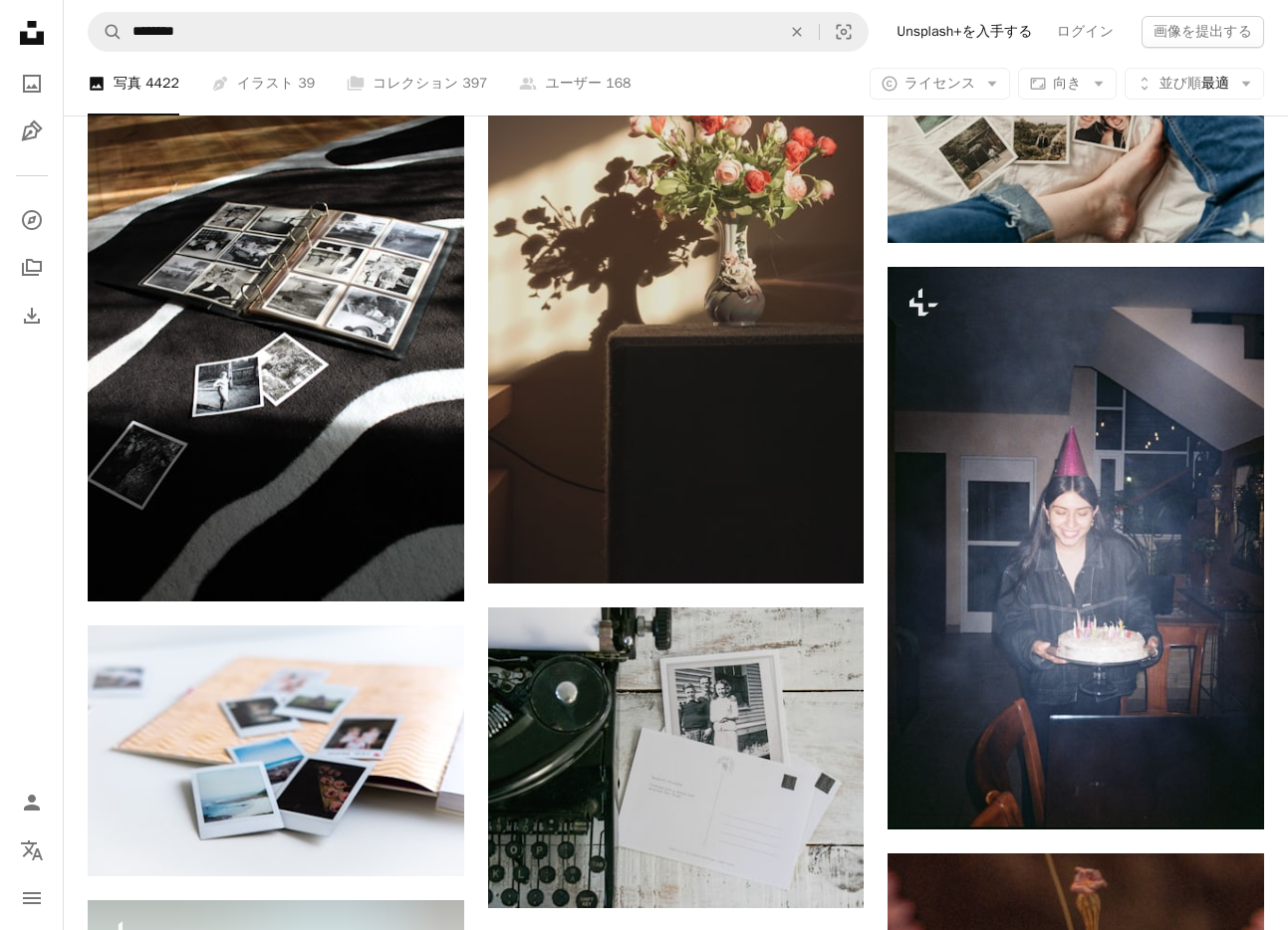 scroll, scrollTop: 4803, scrollLeft: 0, axis: vertical 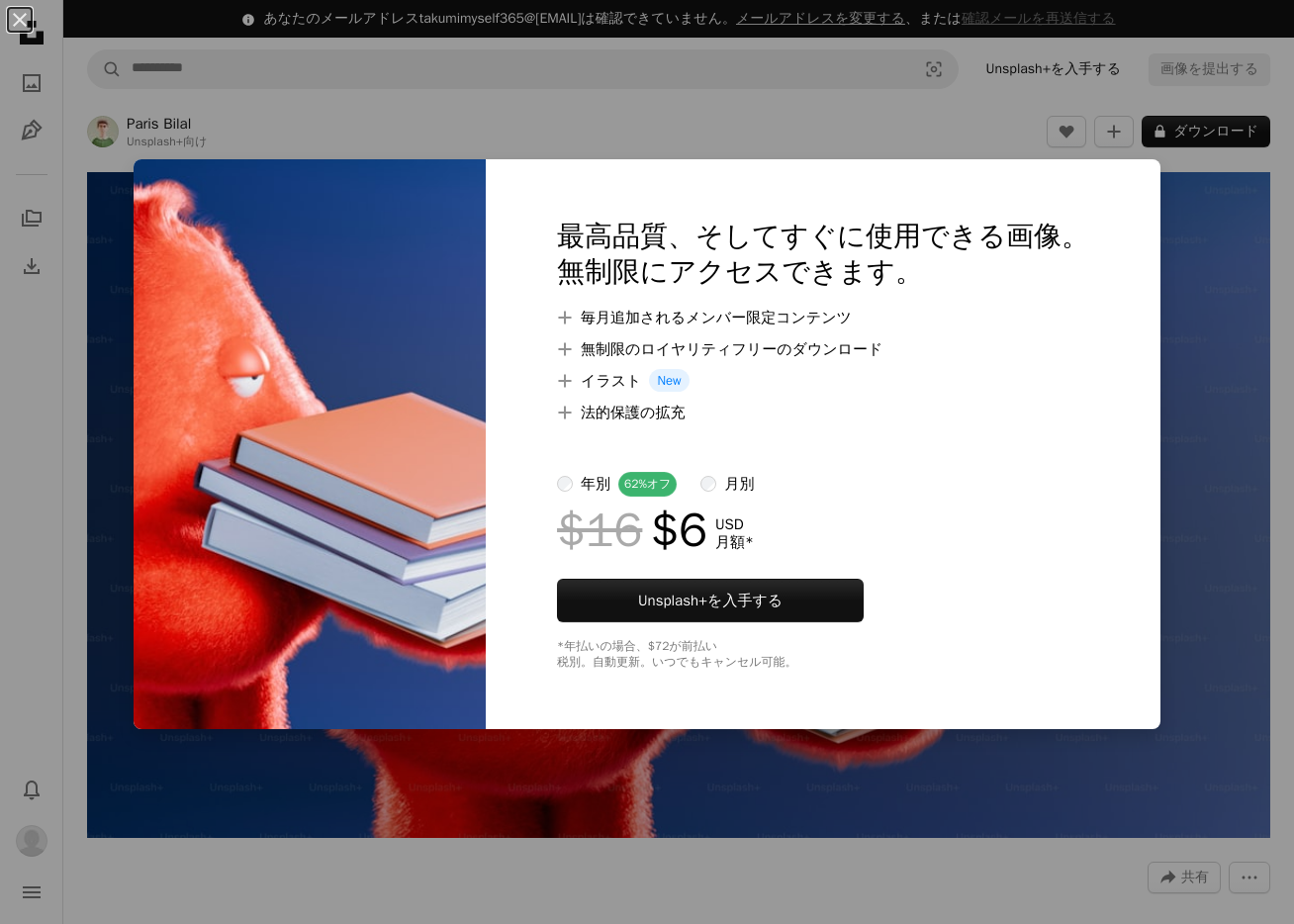 click on "An X shape 最高品質、そしてすぐに使用できる画像。 無制限にアクセスできます。 A plus sign 毎月追加されるメンバー限定コンテンツ A plus sign 無制限のロイヤリティフリーのダウンロード A plus sign イラスト  New A plus sign 法的保護の拡充 年別 62% オフ 月別 $16   $6 USD 月額 * Unsplash+ を入手する *年払いの場合、 $72 が前払い 税別。自動更新。いつでもキャンセル可能。" at bounding box center (647, 462) 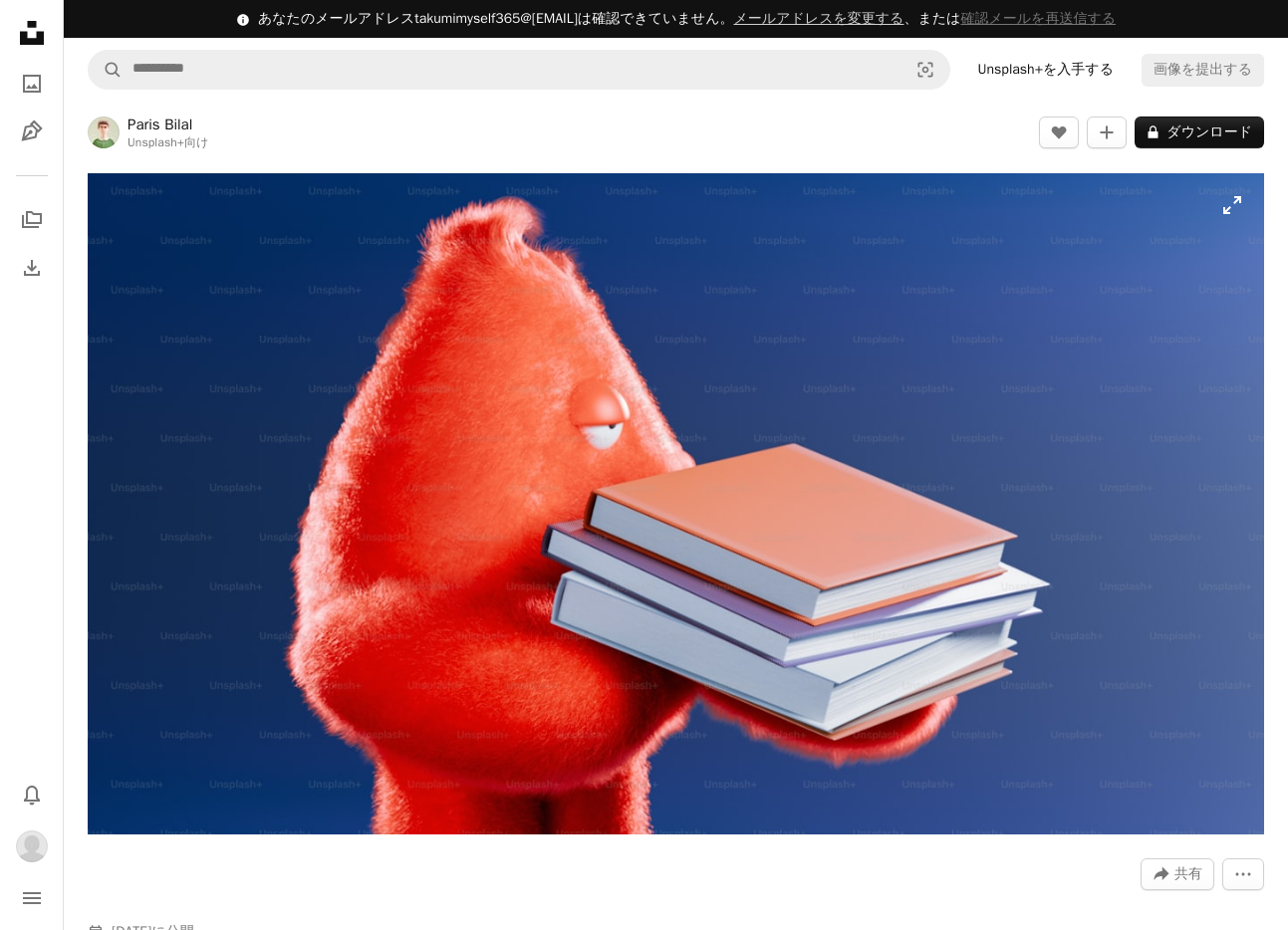 click at bounding box center [675, 504] 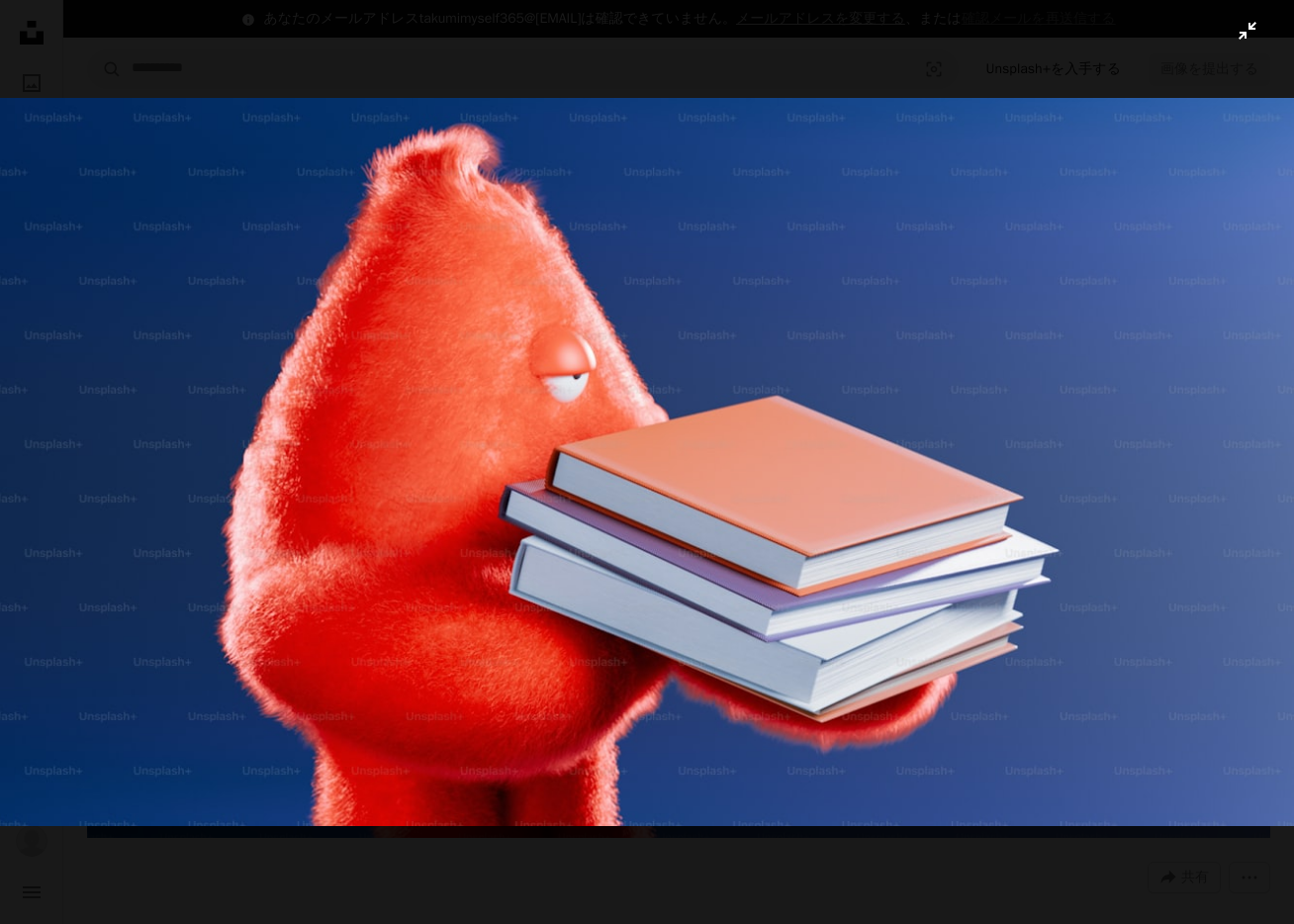 click at bounding box center [647, 462] 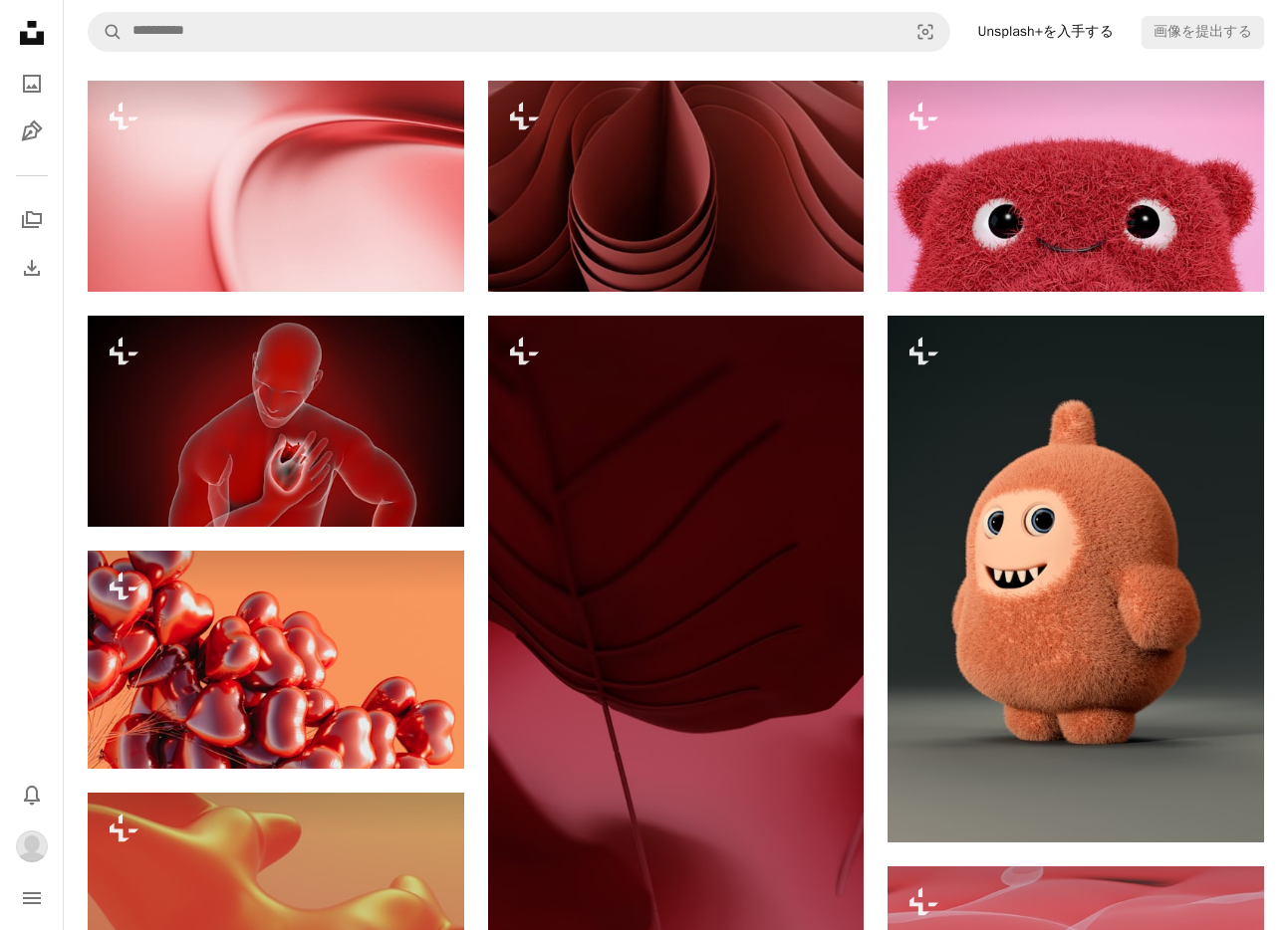 scroll, scrollTop: 1459, scrollLeft: 0, axis: vertical 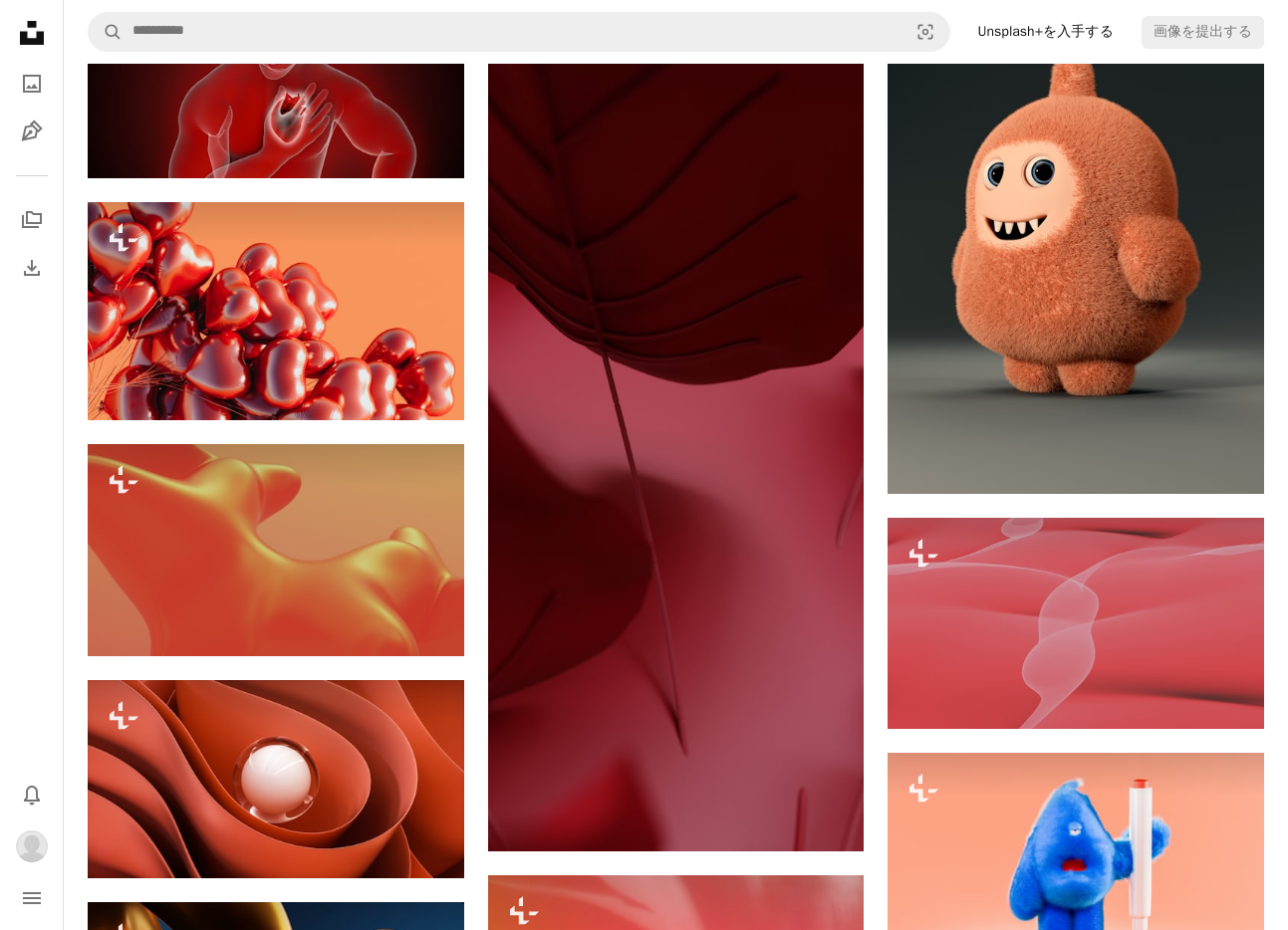 type 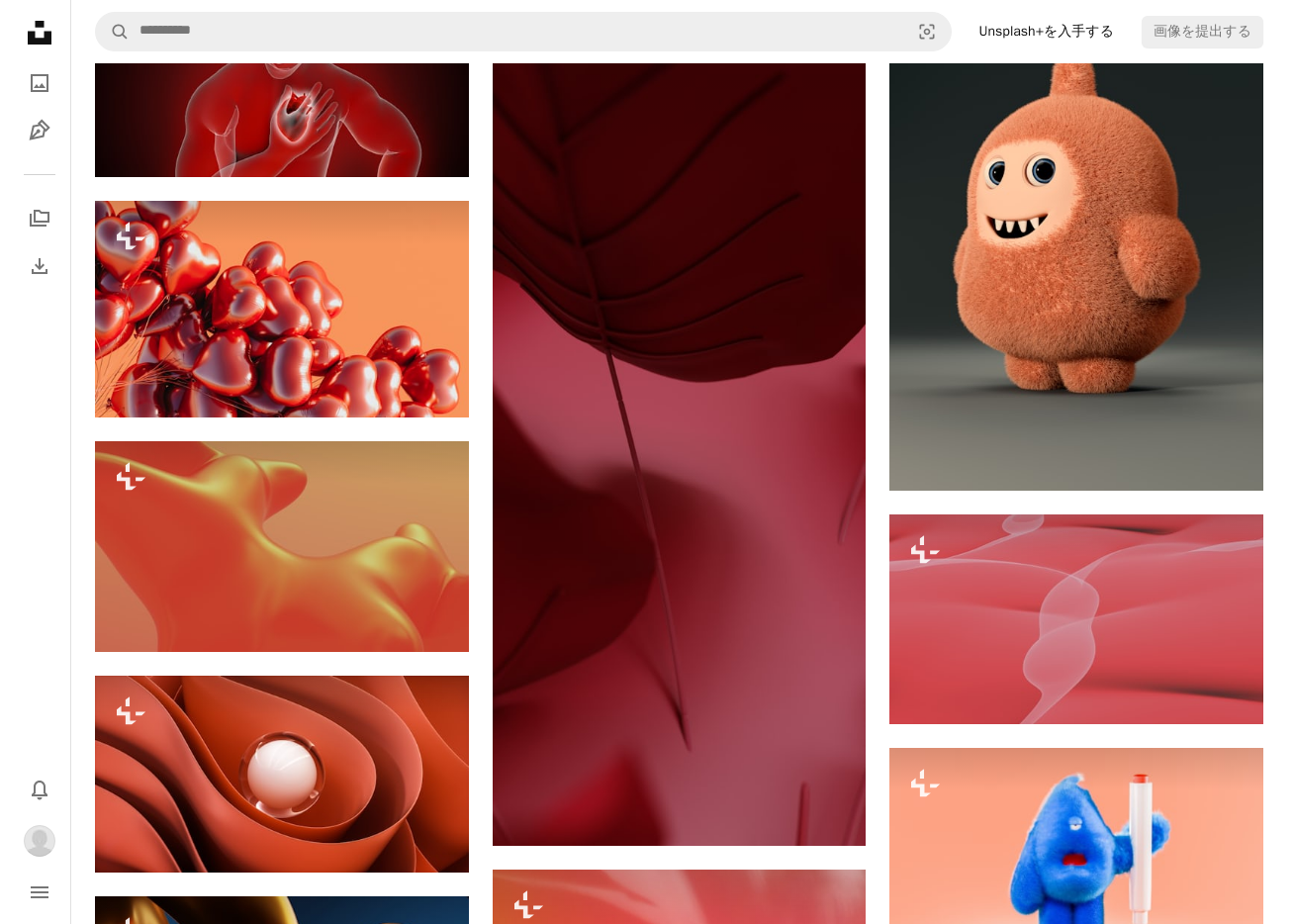 scroll, scrollTop: 0, scrollLeft: 0, axis: both 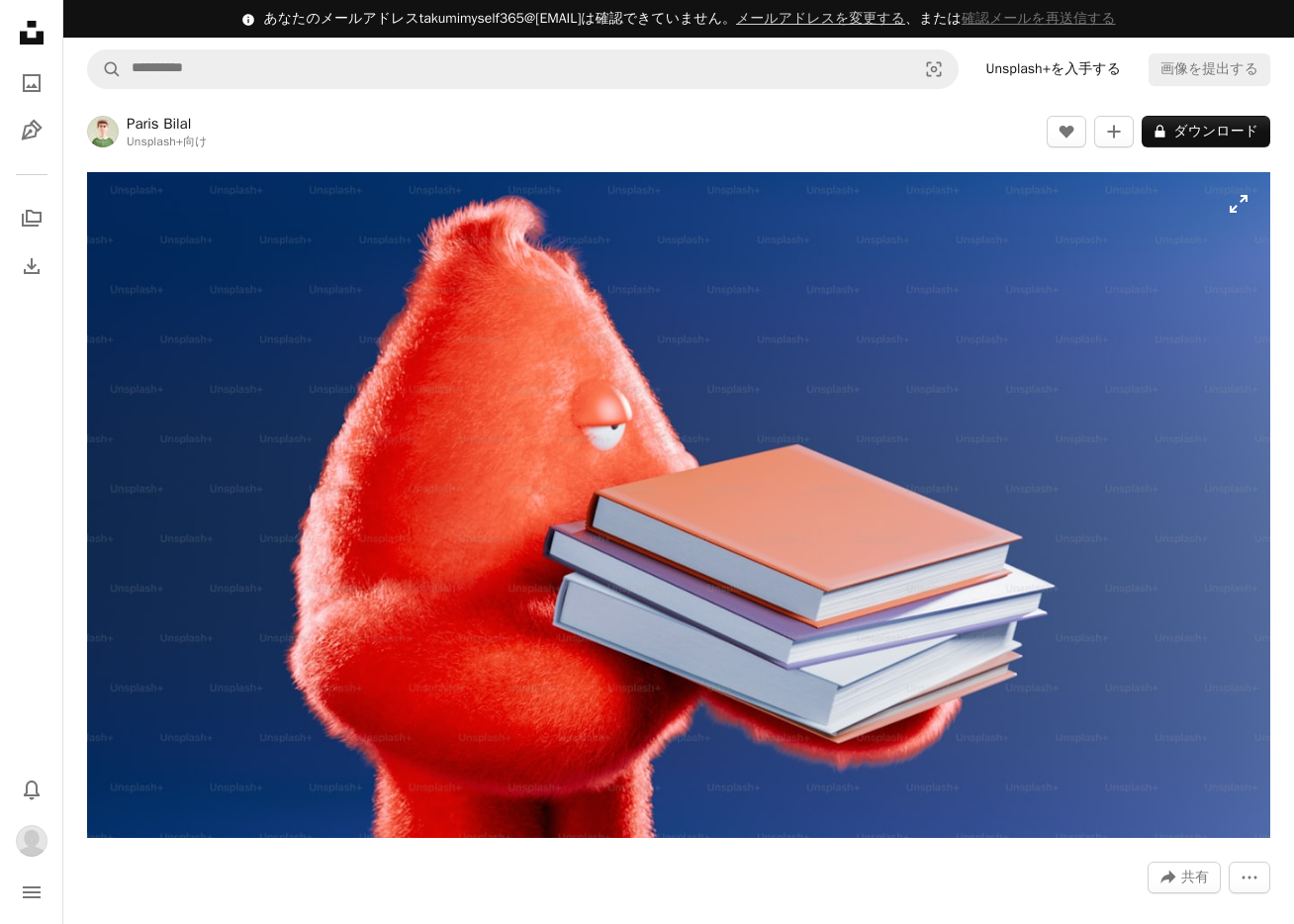 type 